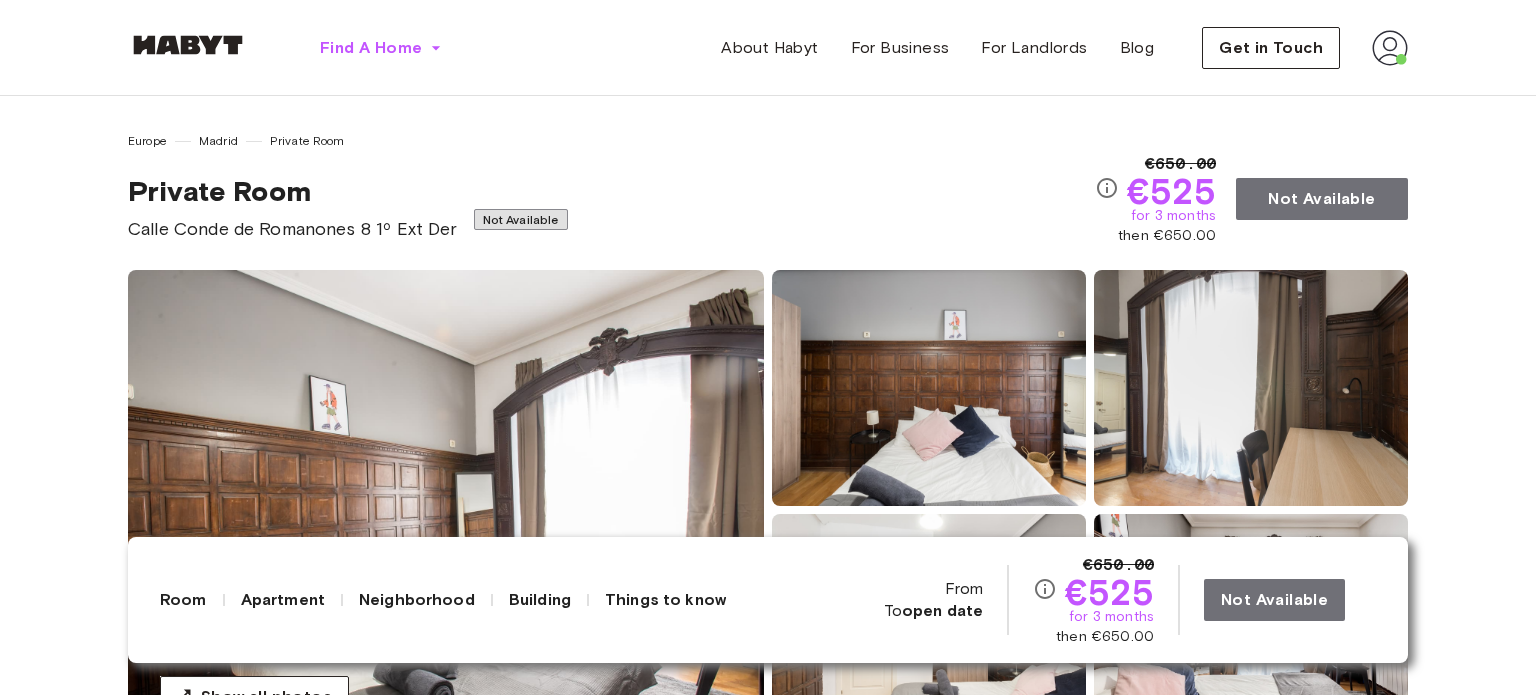 scroll, scrollTop: 0, scrollLeft: 0, axis: both 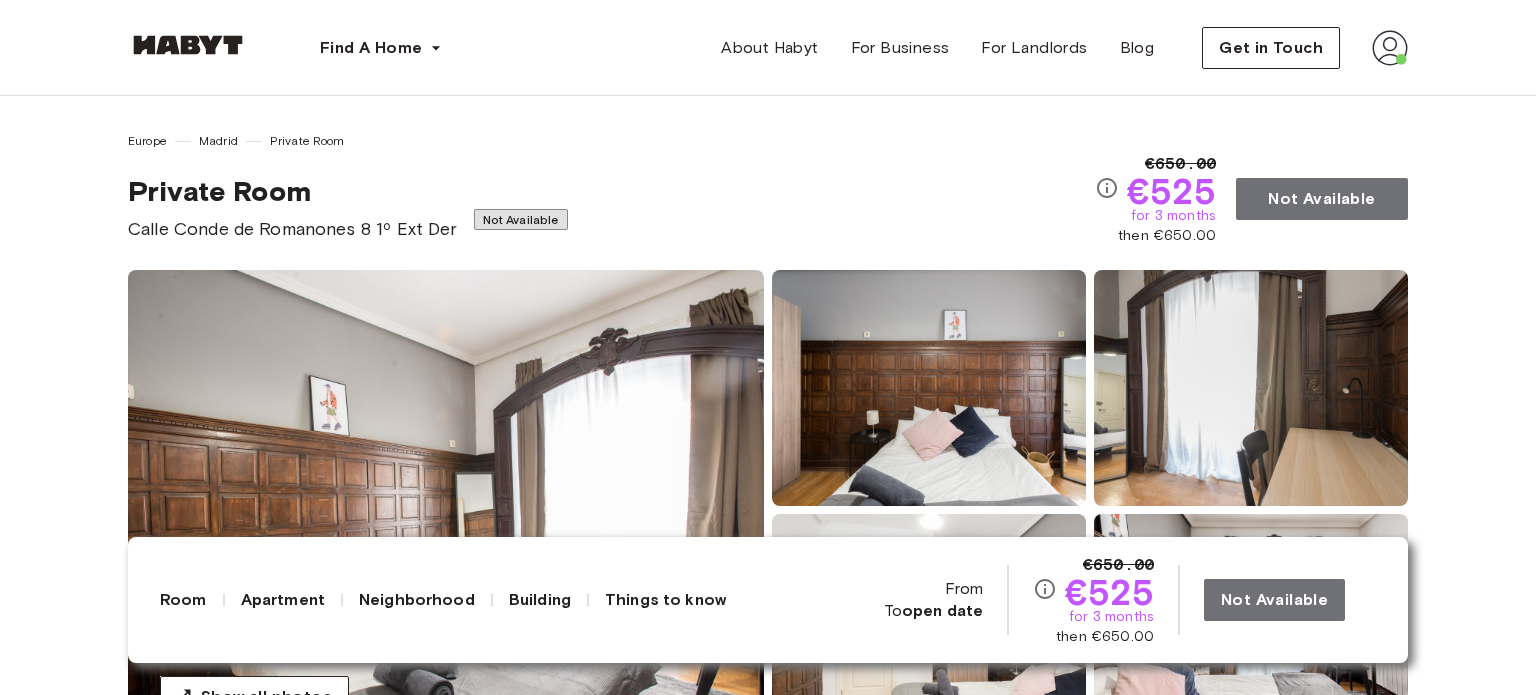 click at bounding box center [188, 49] 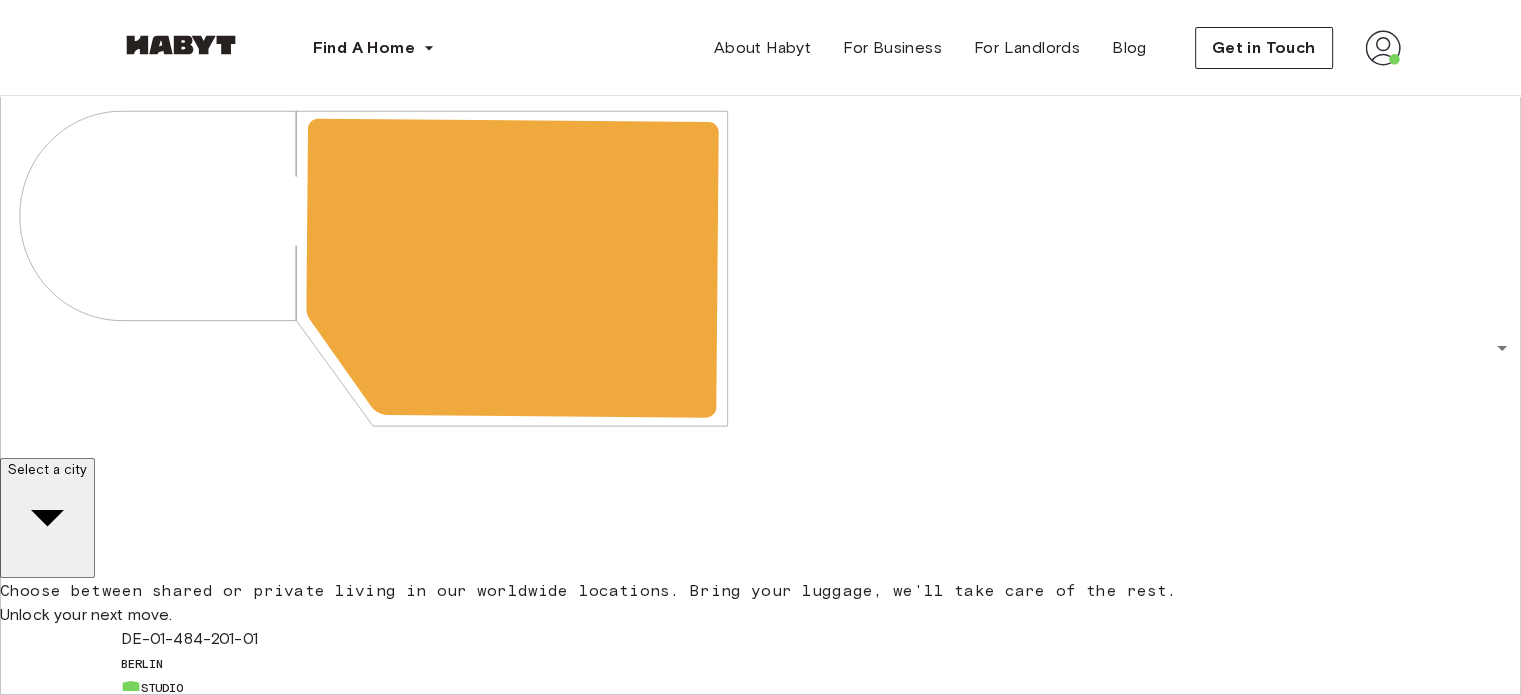 click on "Select a city" at bounding box center [47, 469] 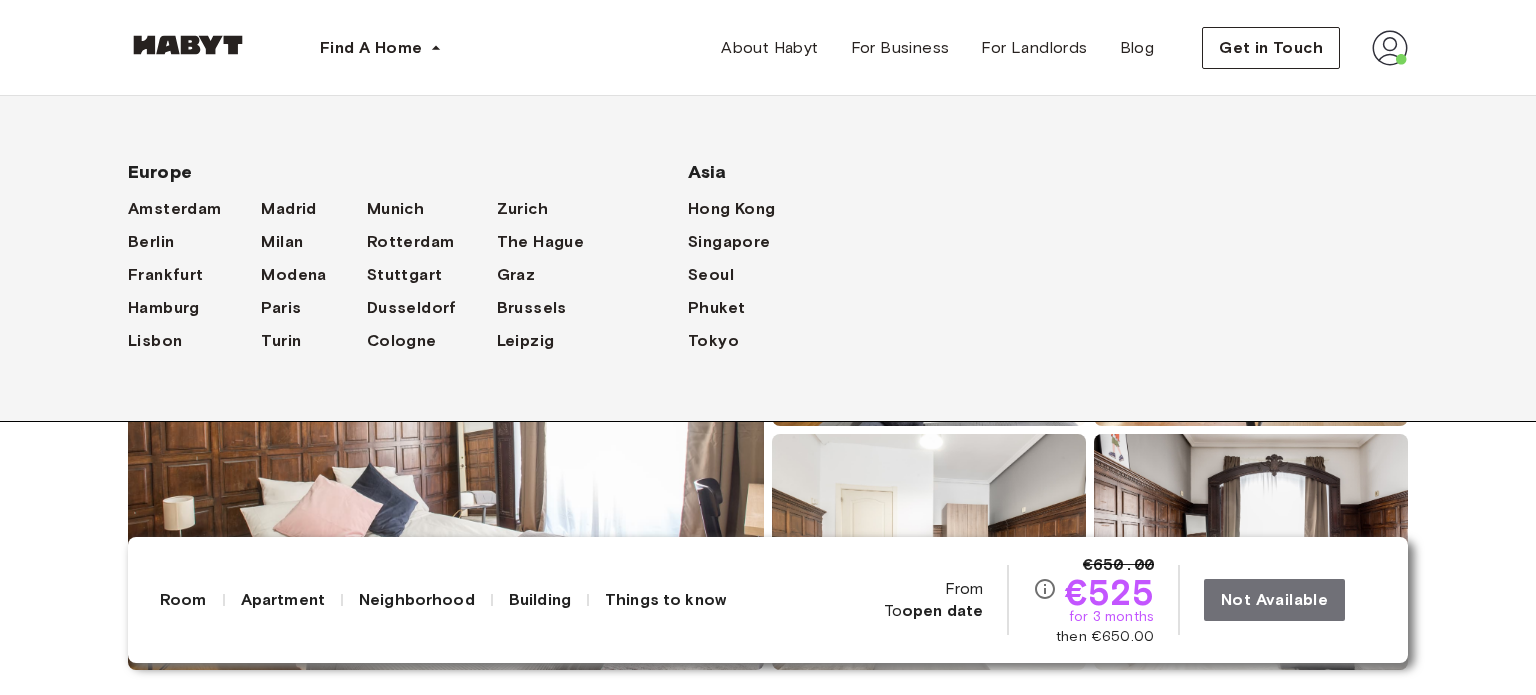 scroll, scrollTop: 88, scrollLeft: 0, axis: vertical 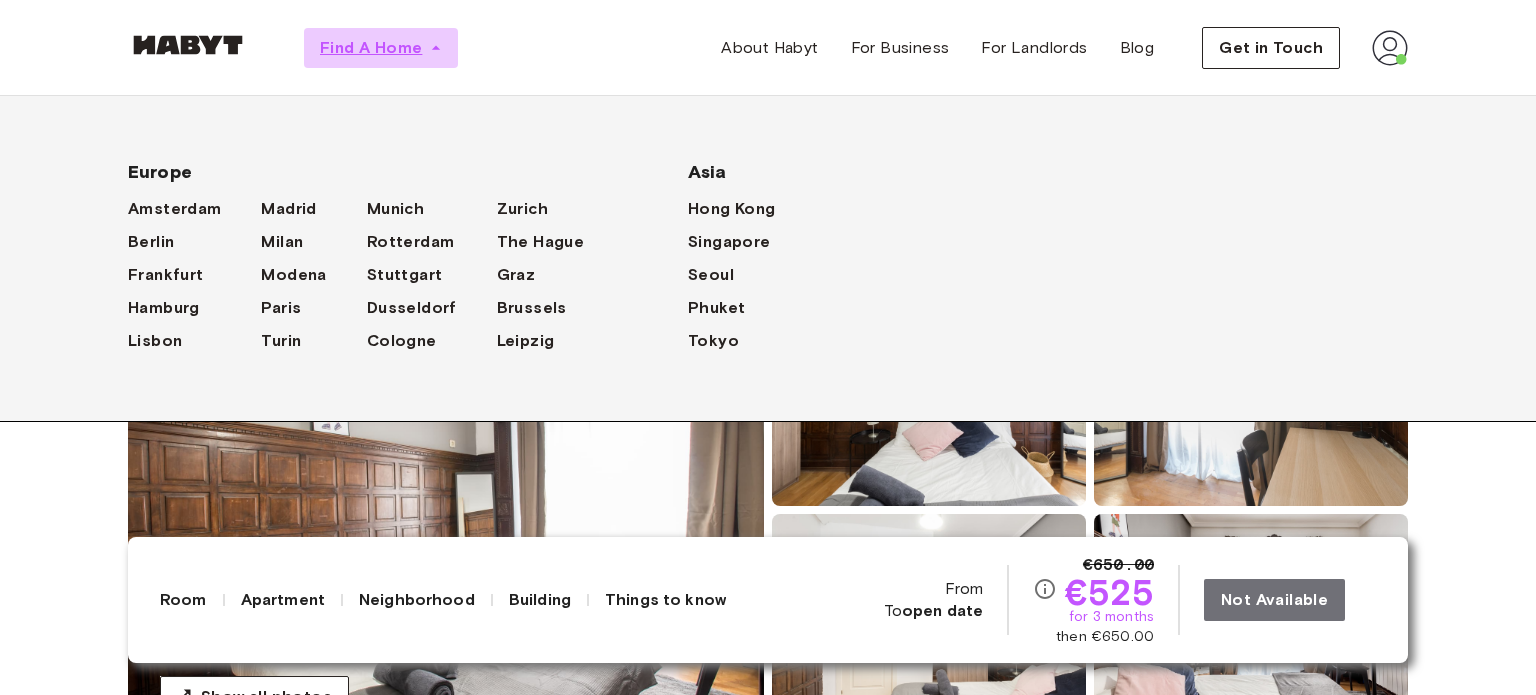 click on "Find A Home" at bounding box center (371, 48) 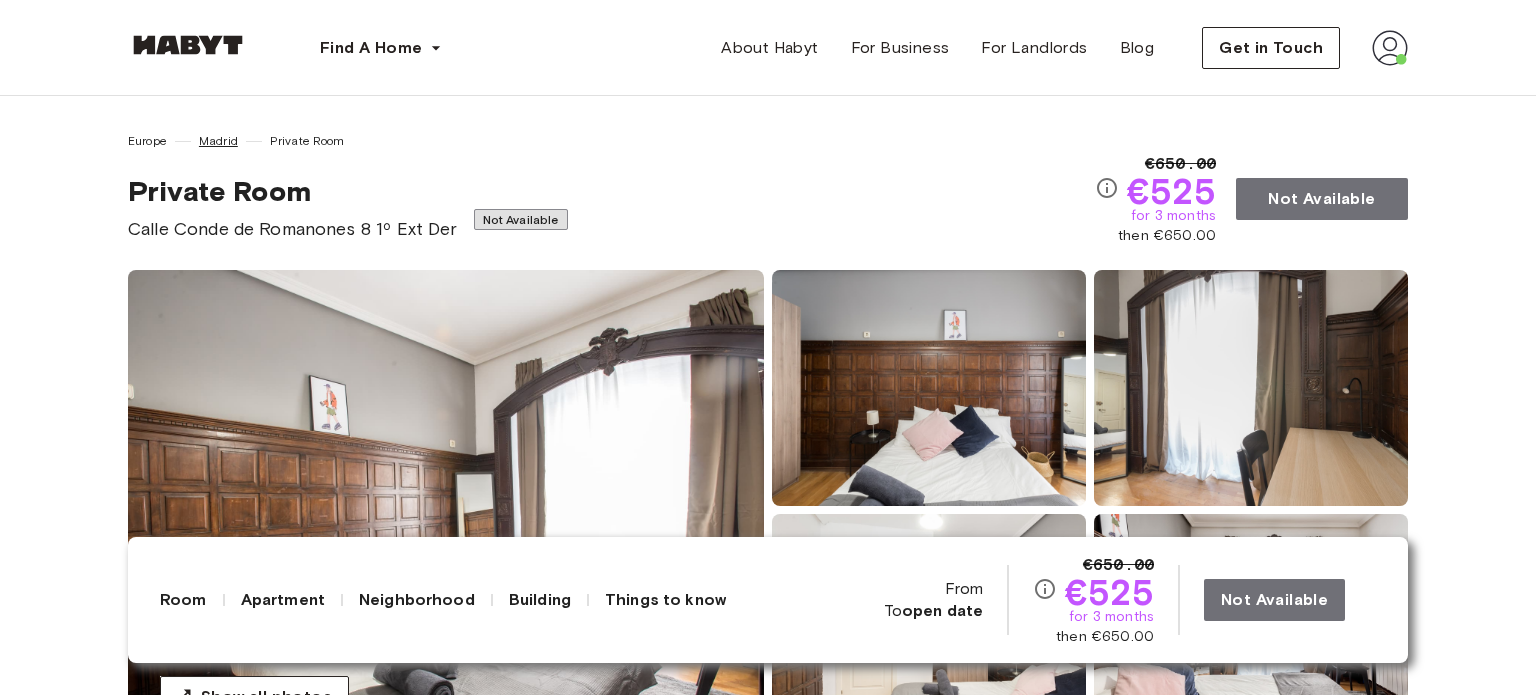 click on "Madrid" at bounding box center (218, 141) 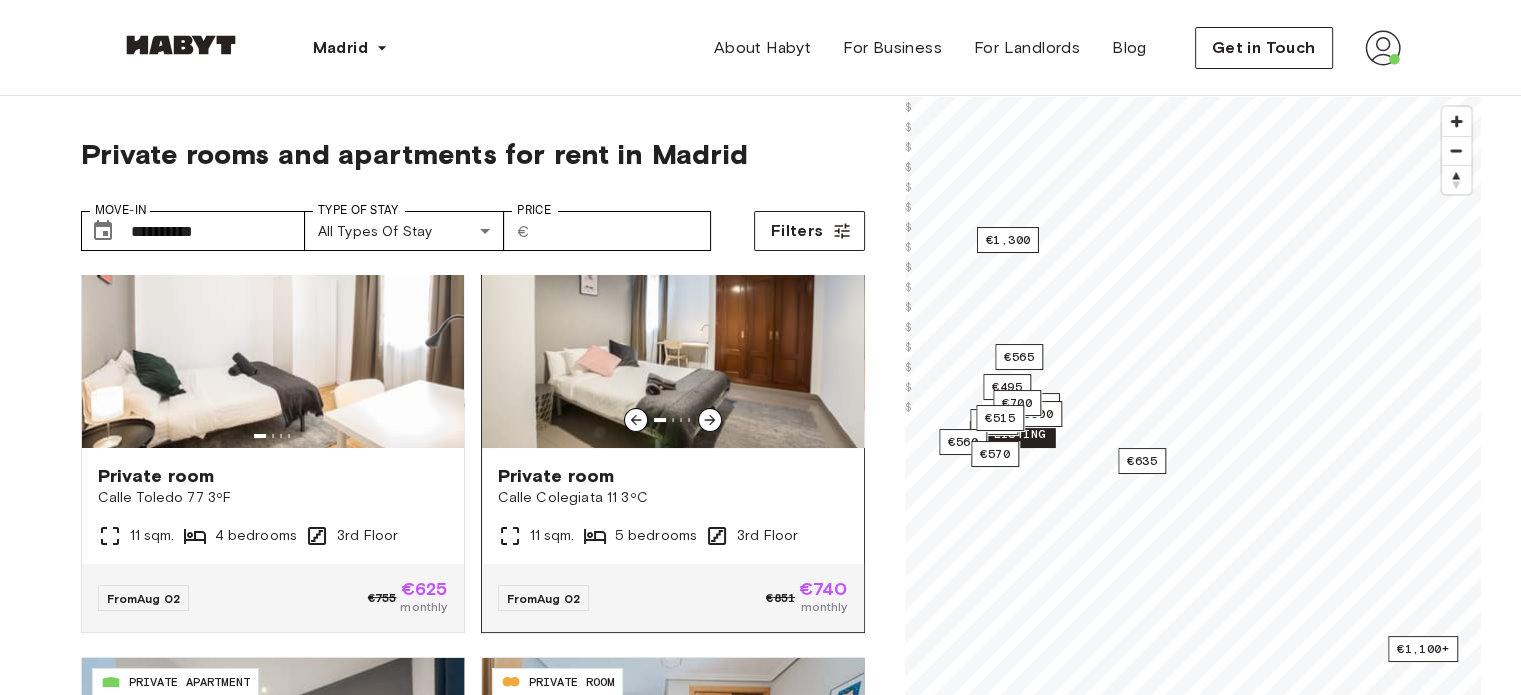 scroll, scrollTop: 22, scrollLeft: 0, axis: vertical 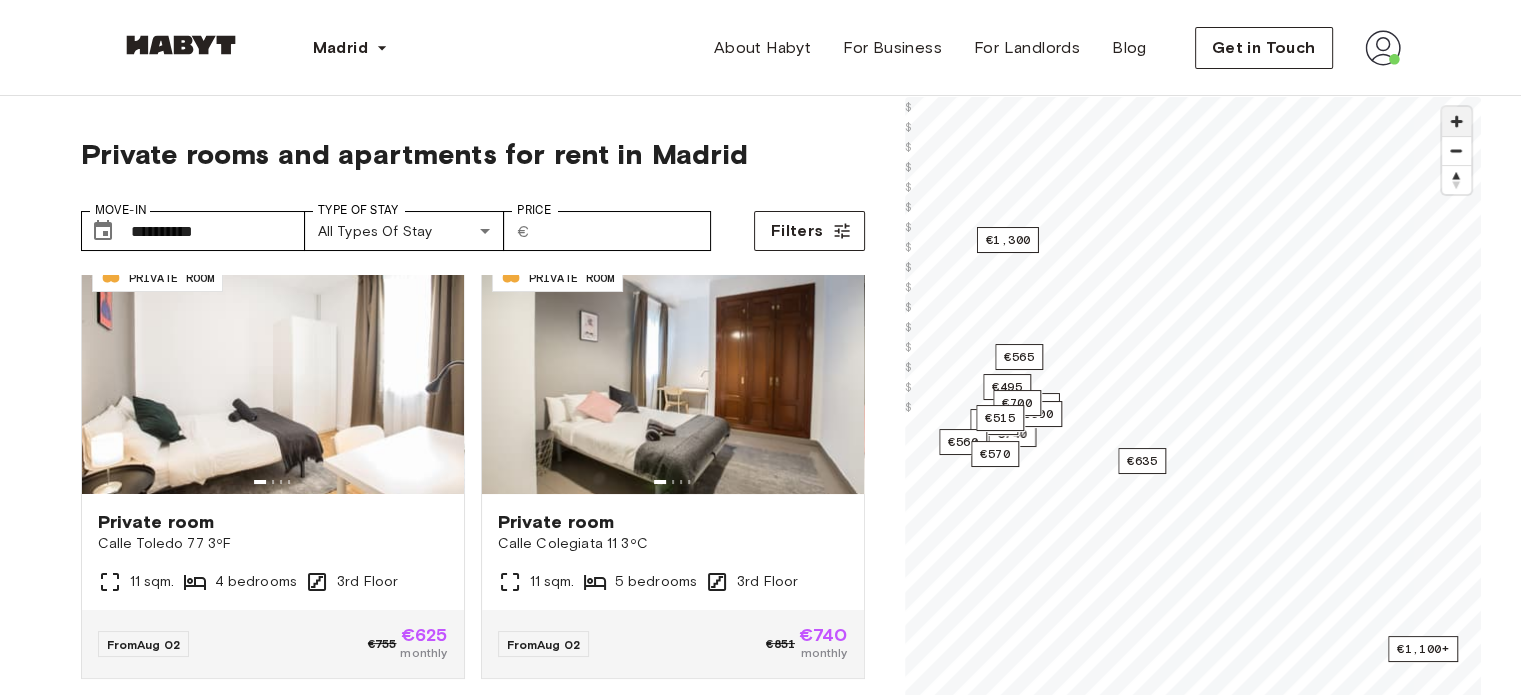 click at bounding box center [1456, 121] 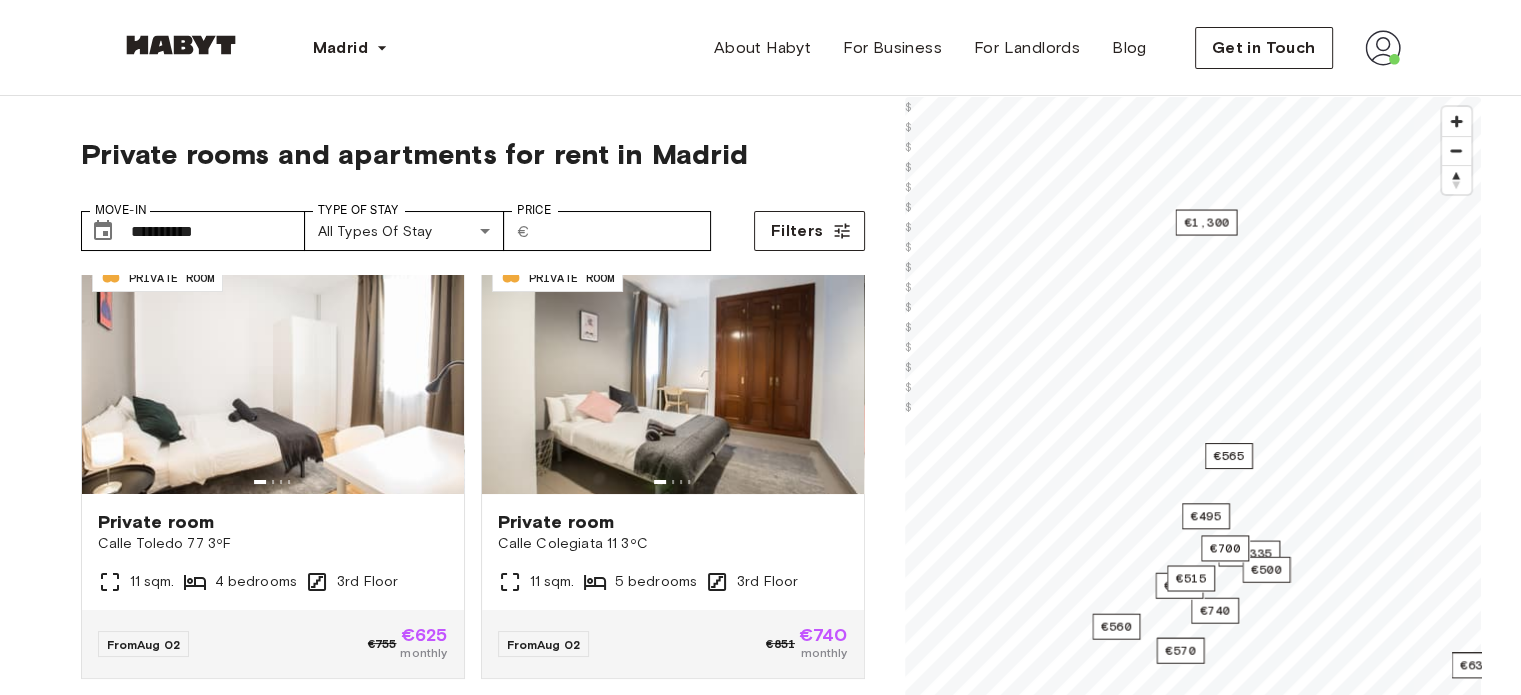 click on "**********" at bounding box center (760, 1979) 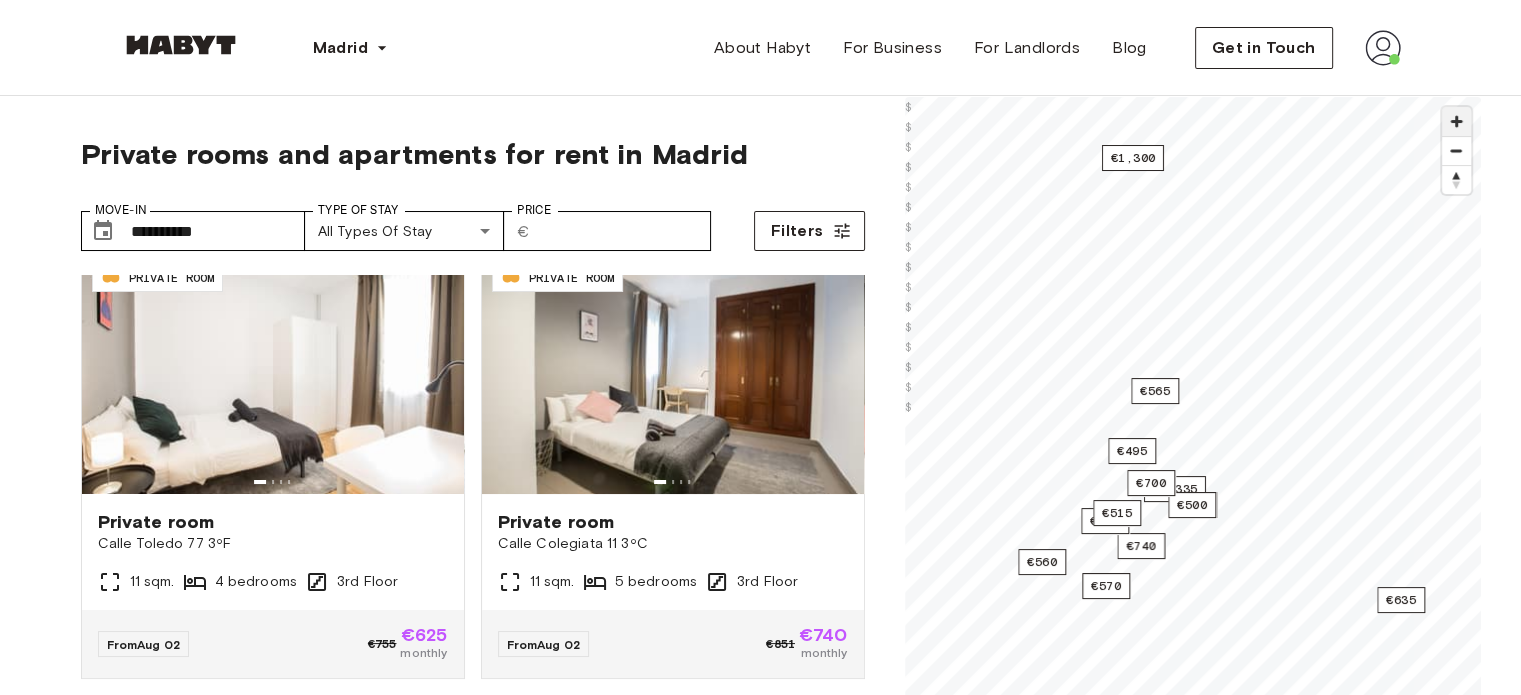 click at bounding box center (1456, 121) 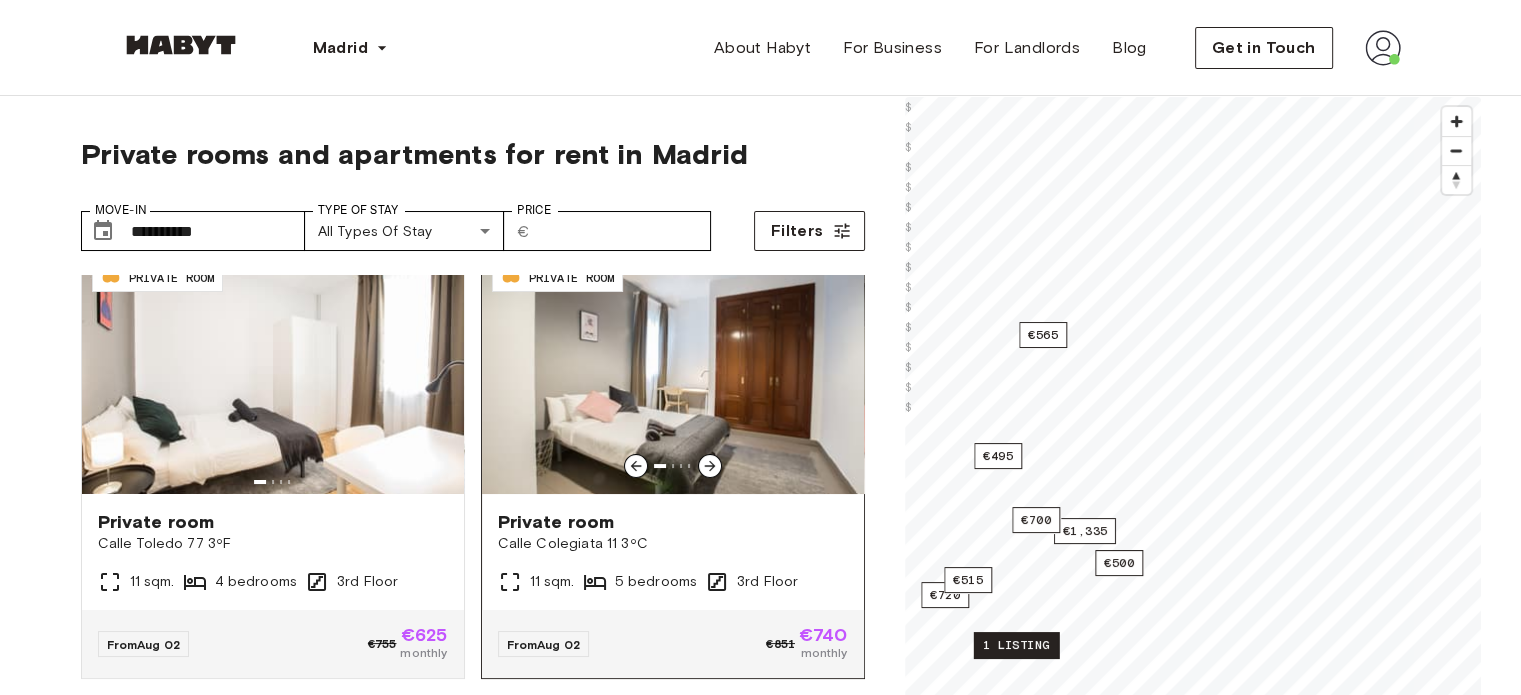 click 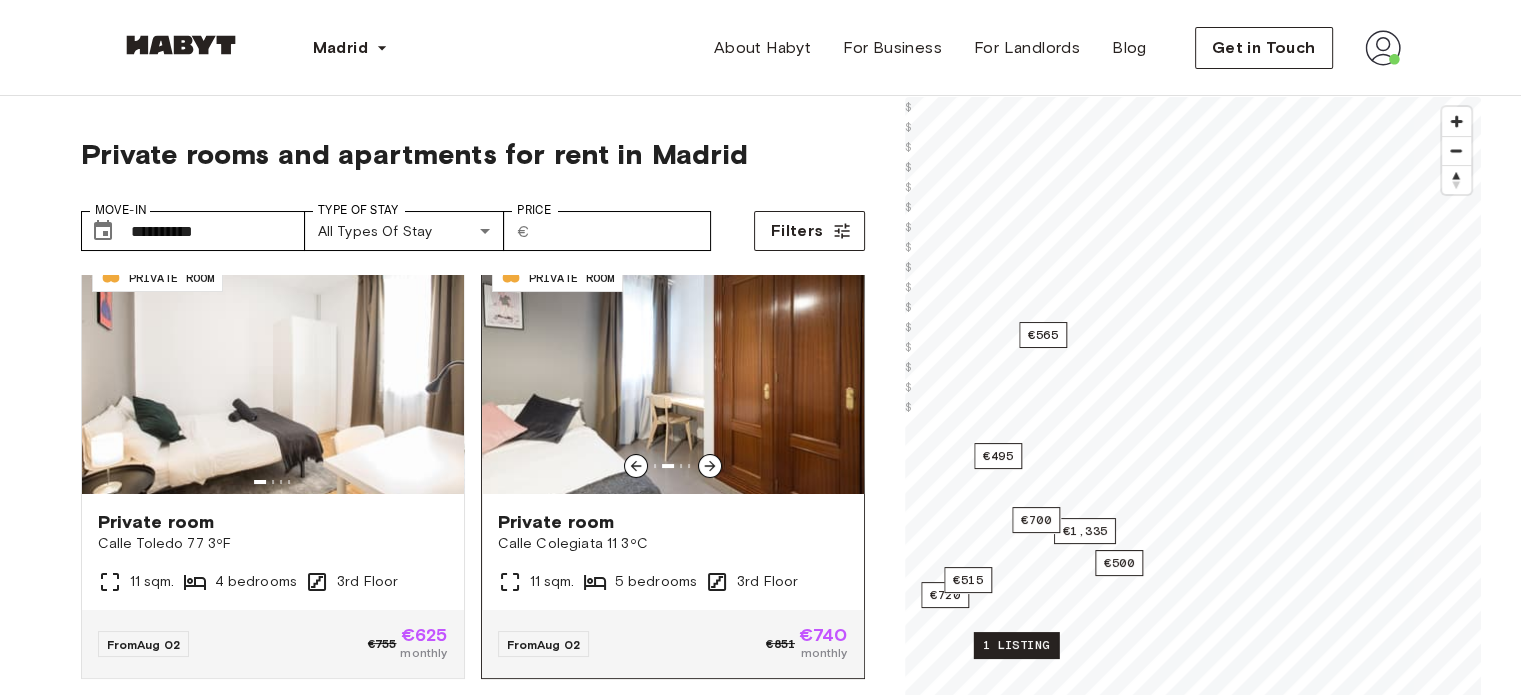 click 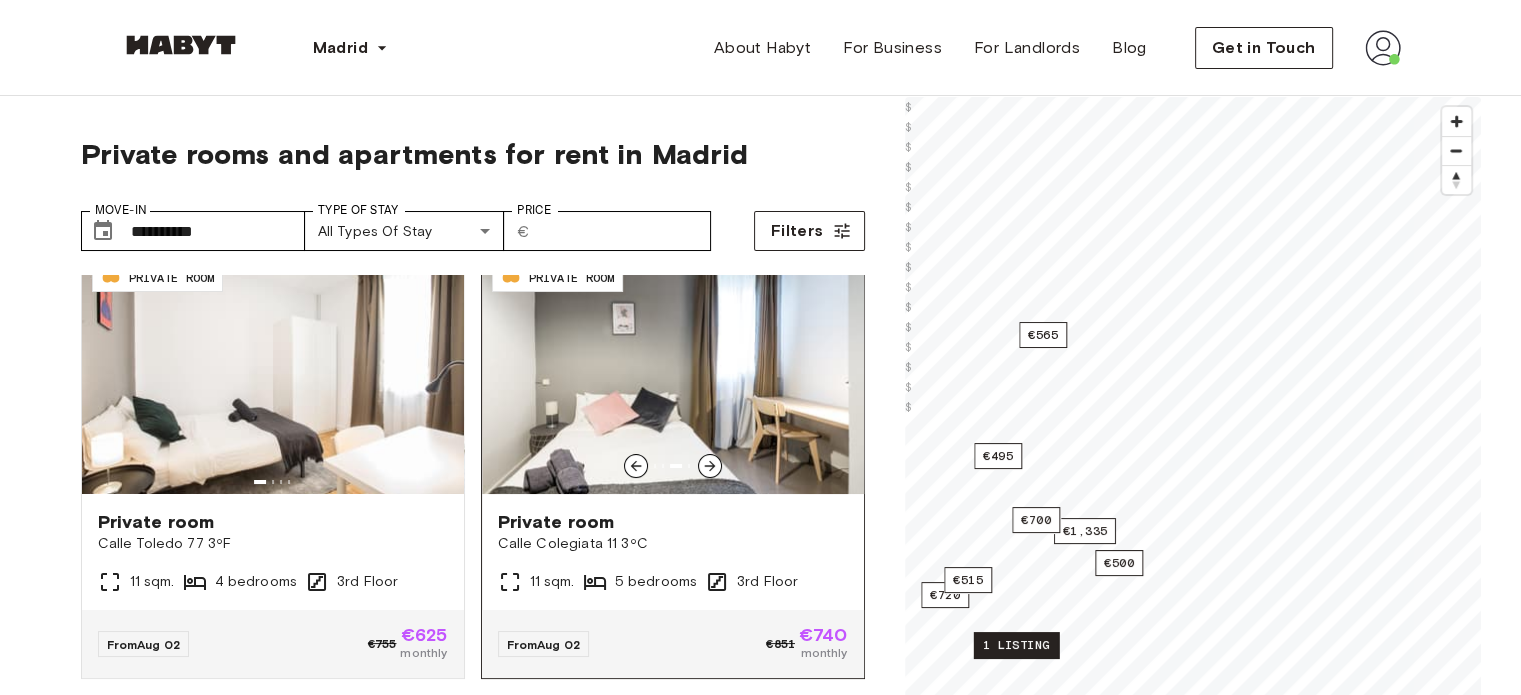 click 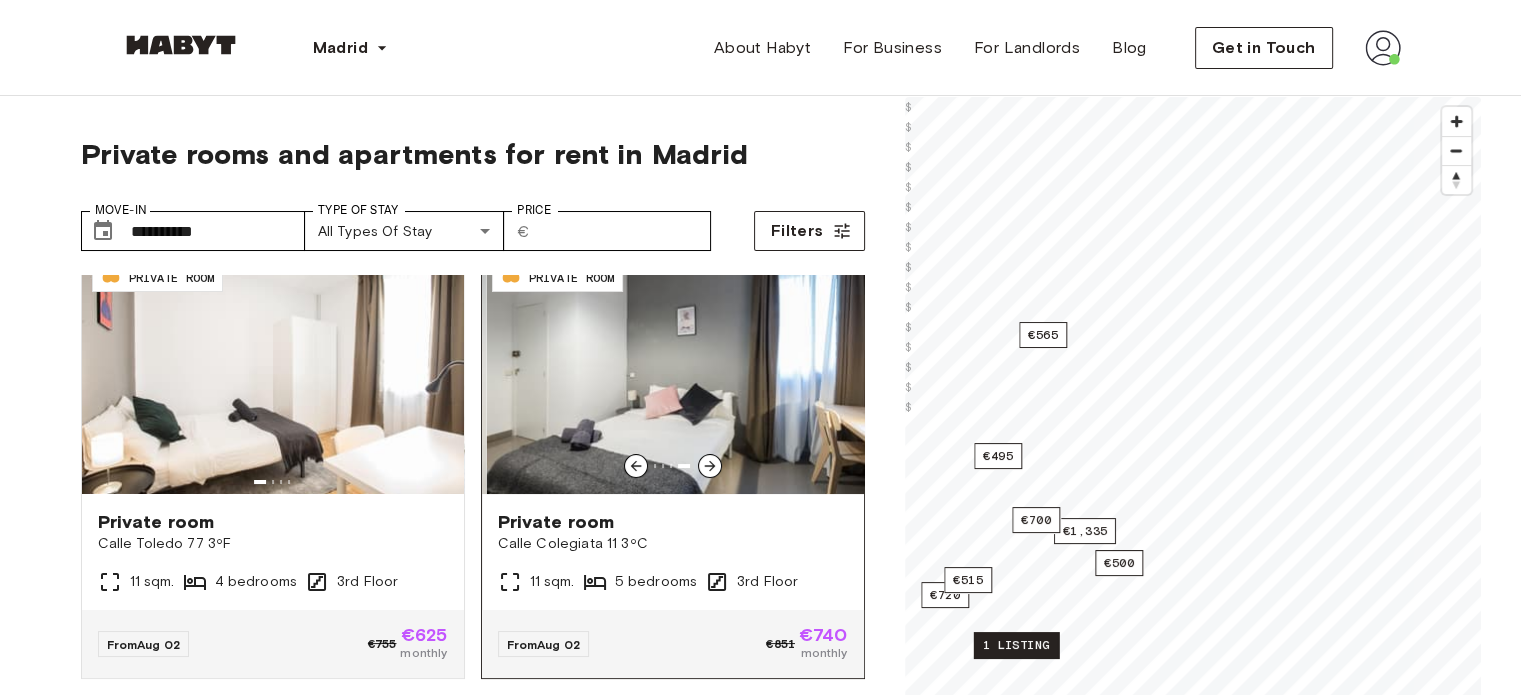 click 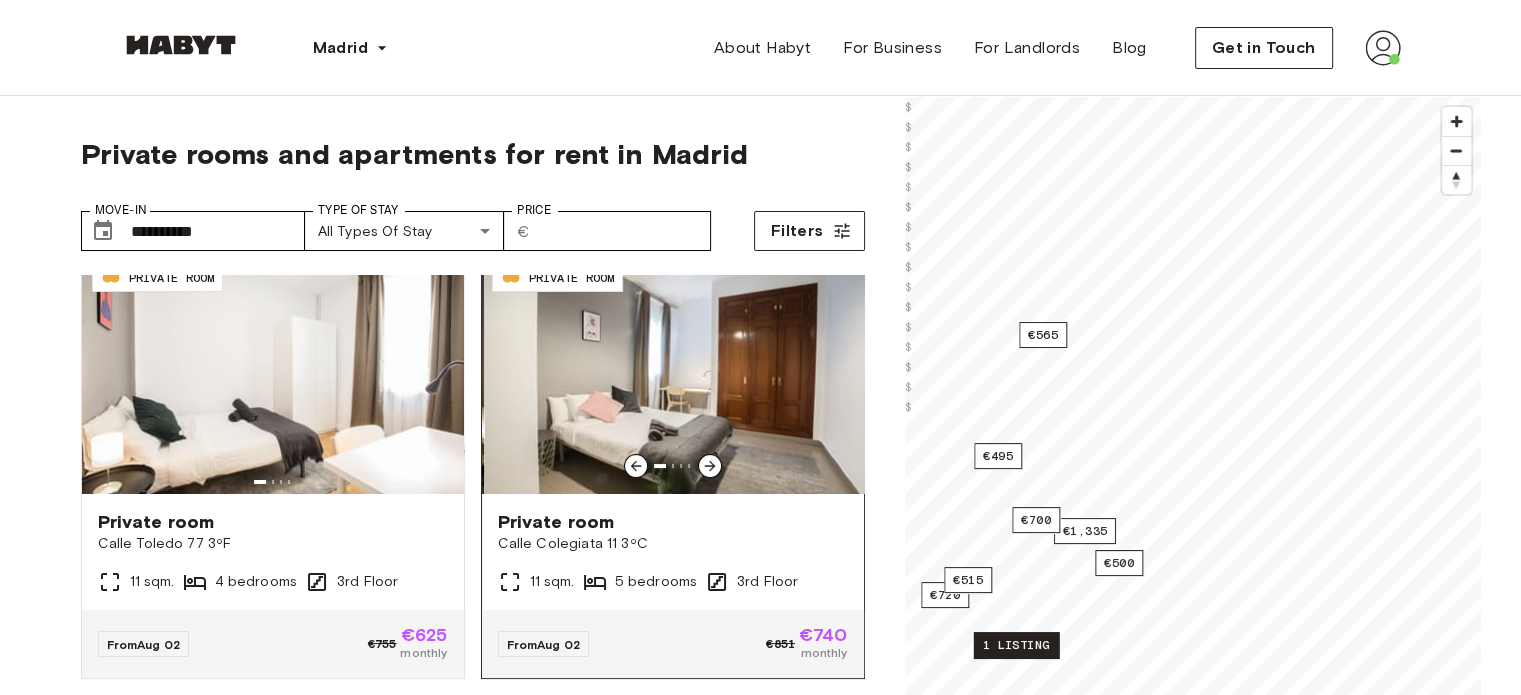 click 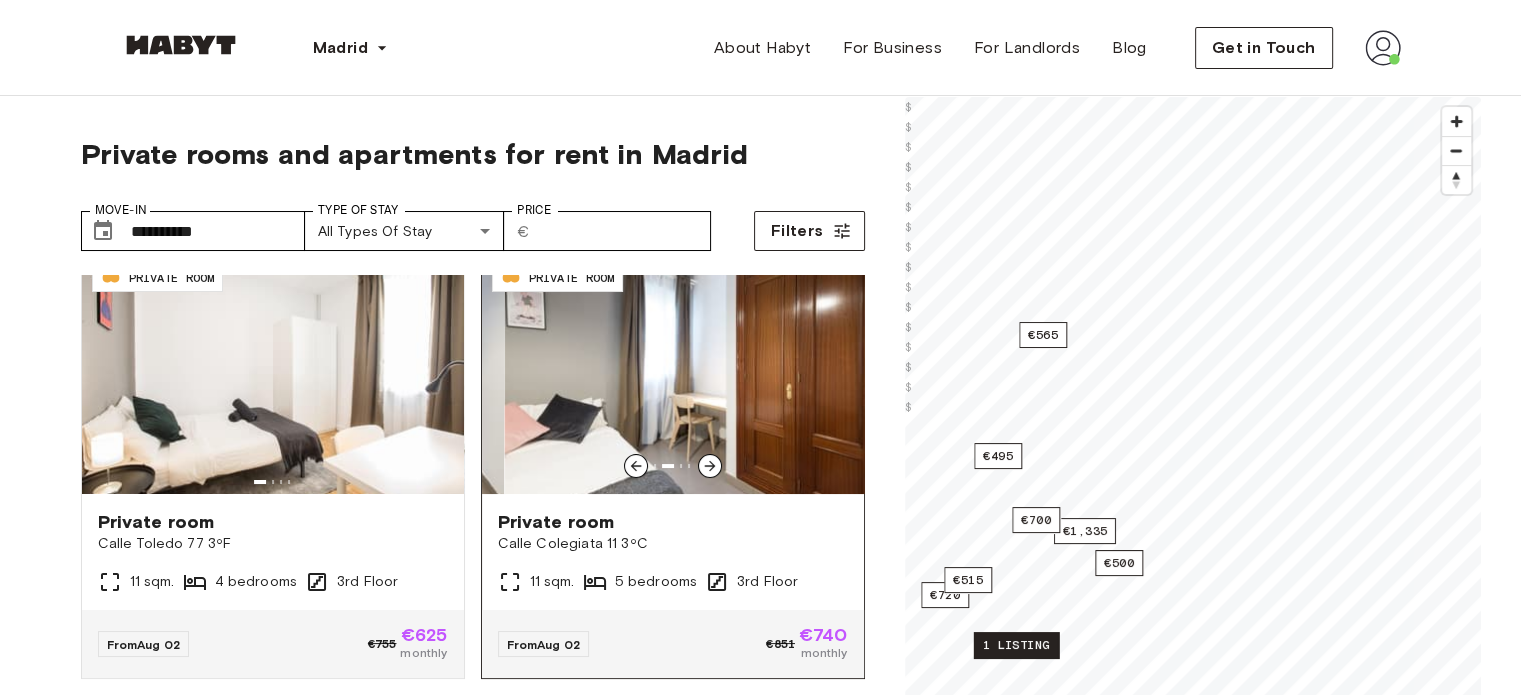 click 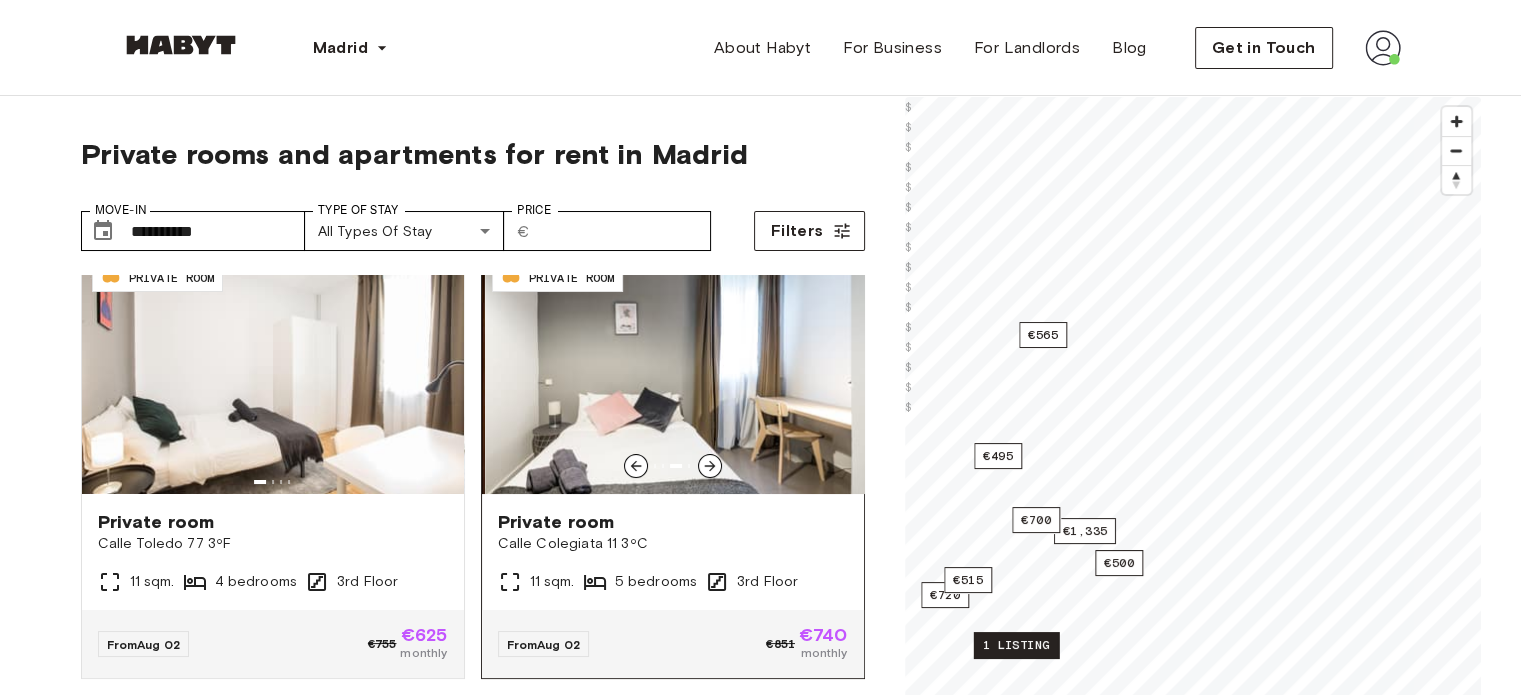 click at bounding box center (676, 374) 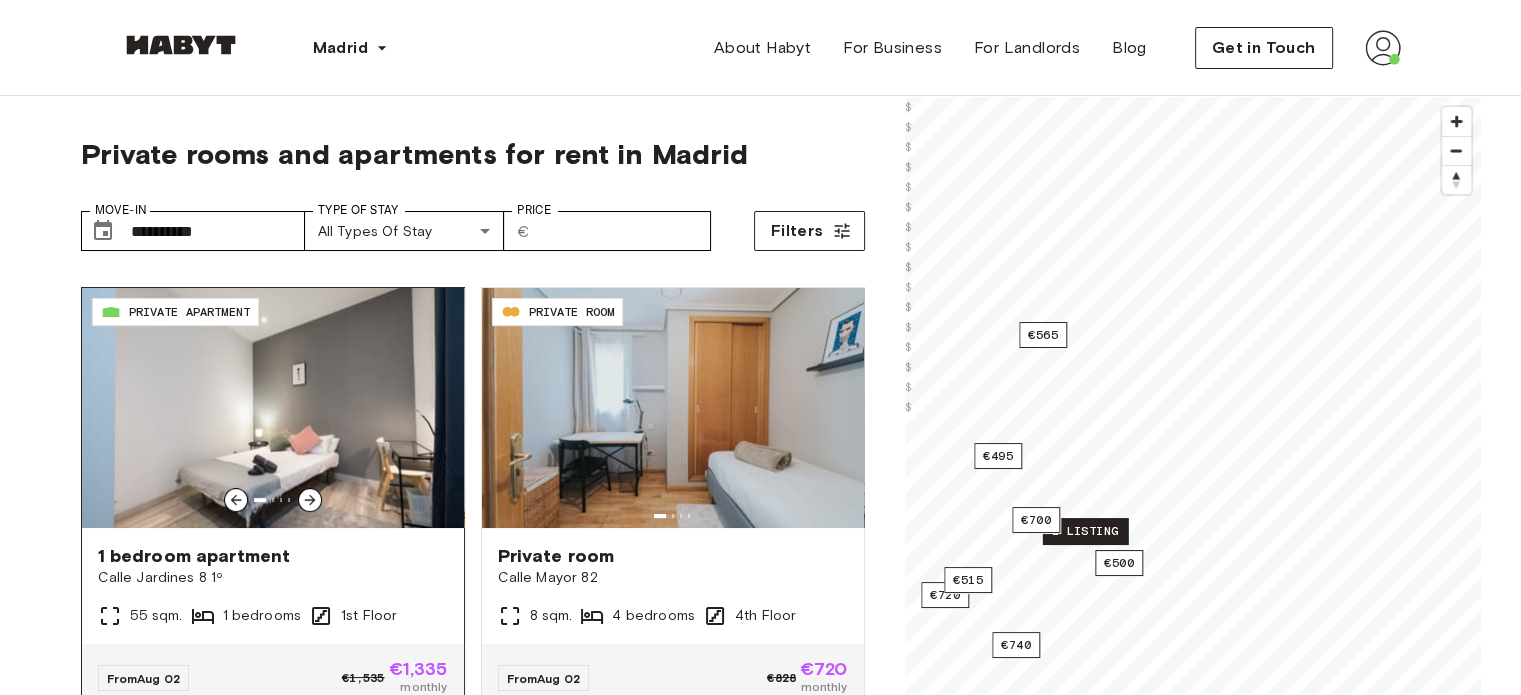 scroll, scrollTop: 439, scrollLeft: 0, axis: vertical 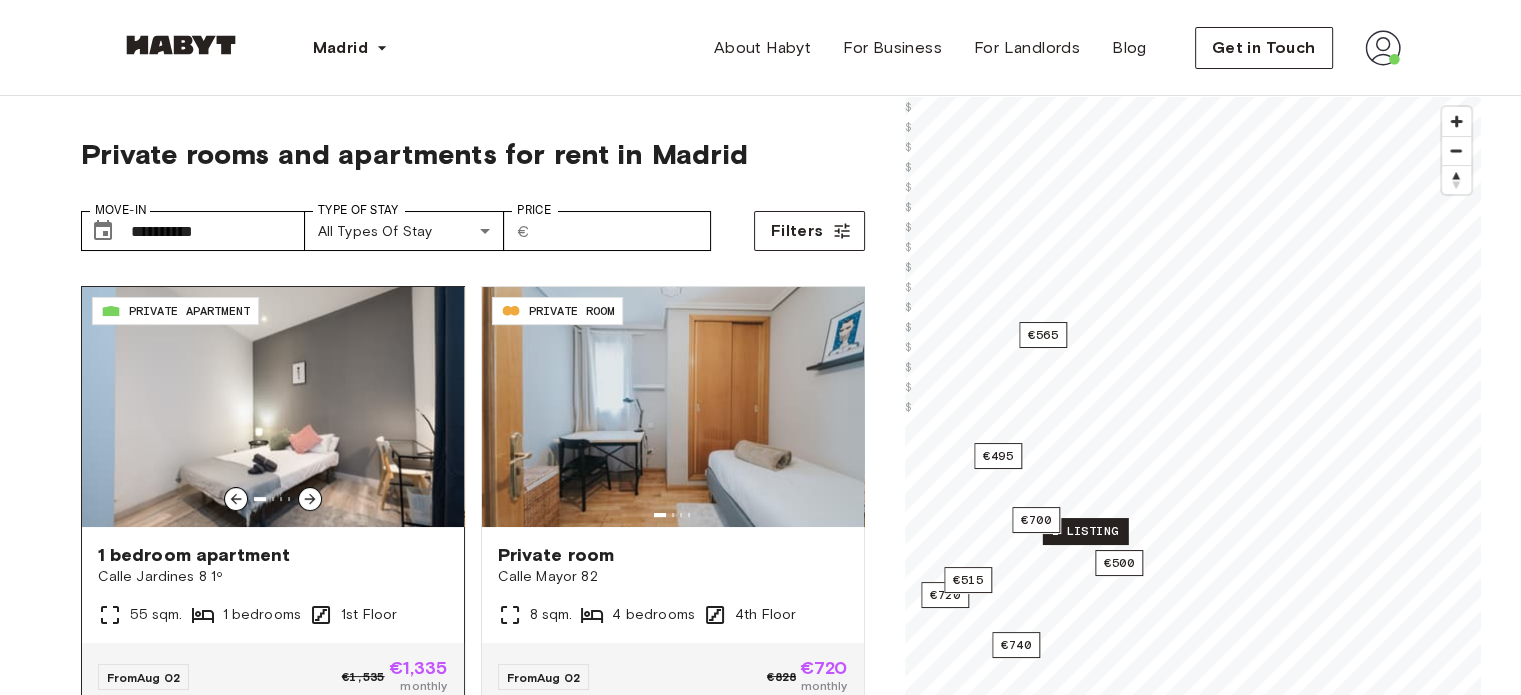 click 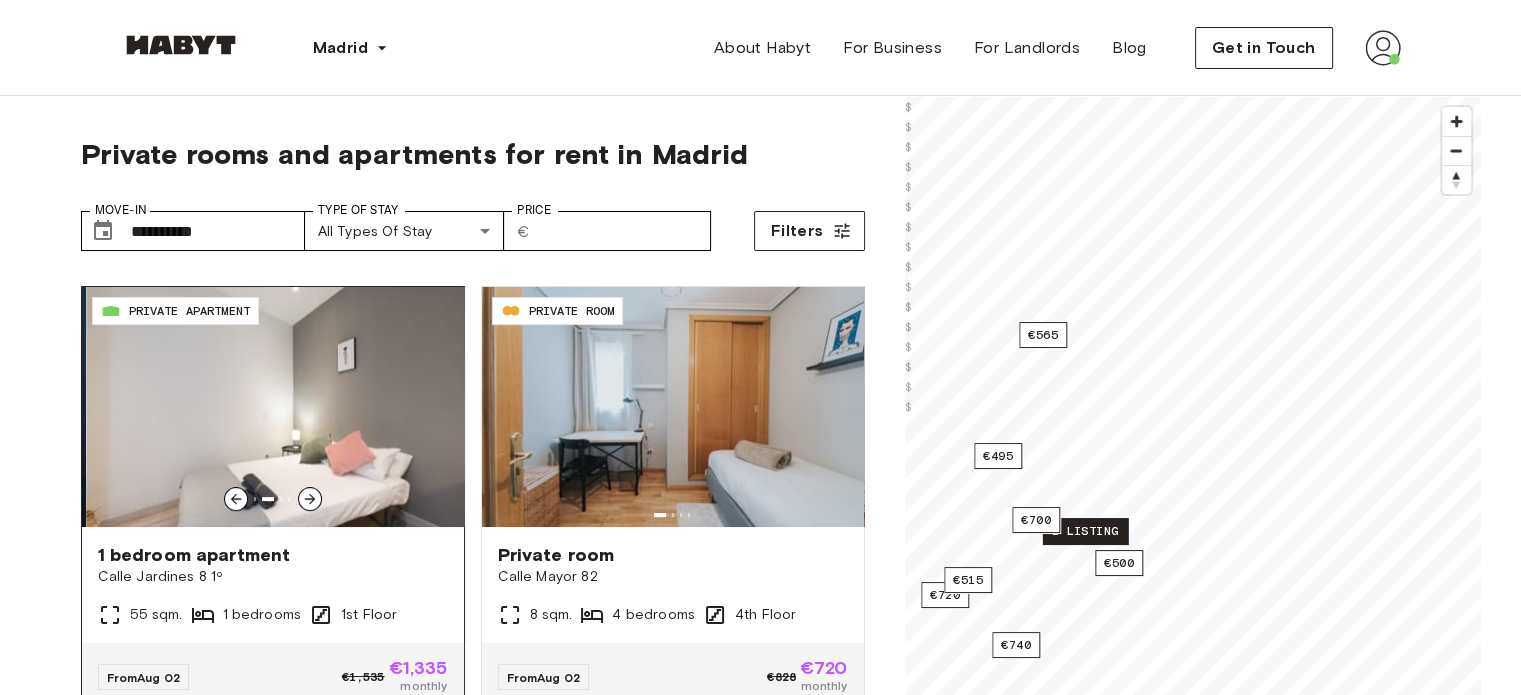 click 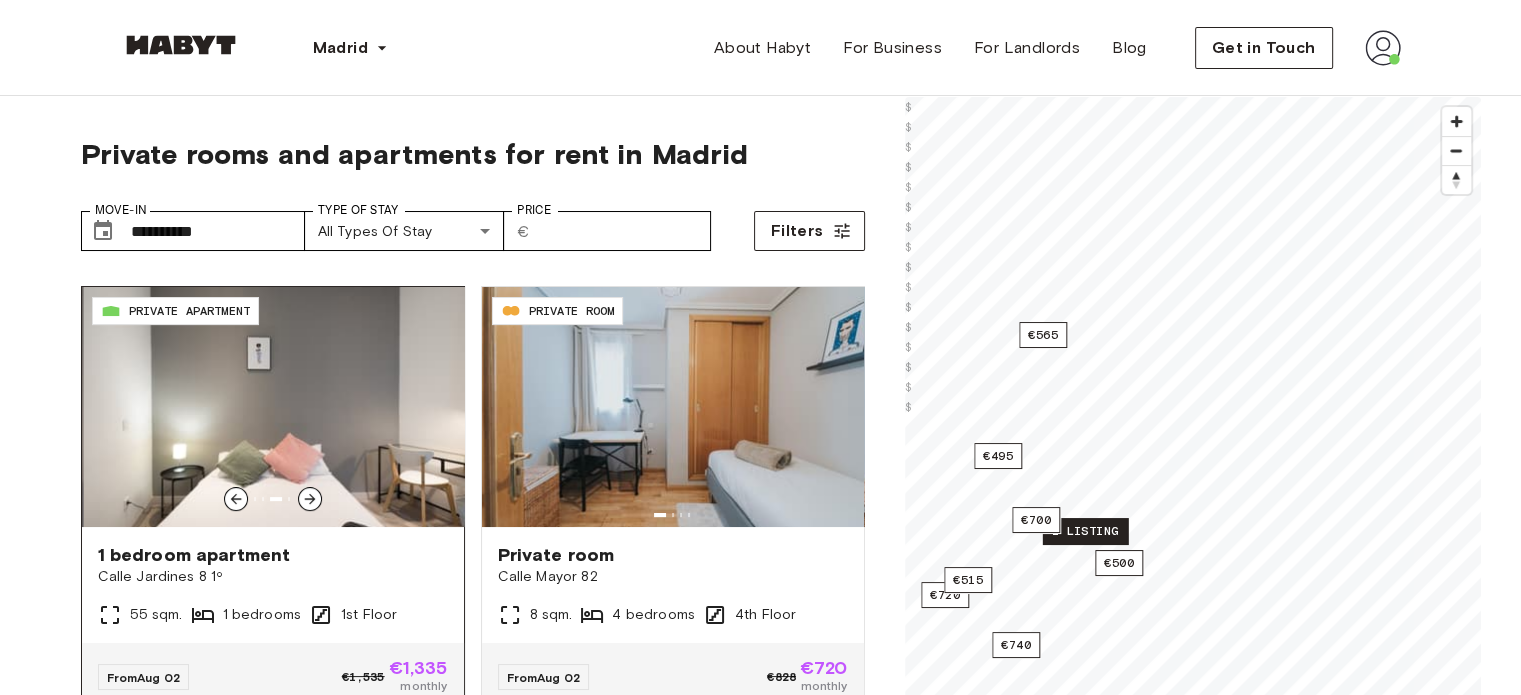 click 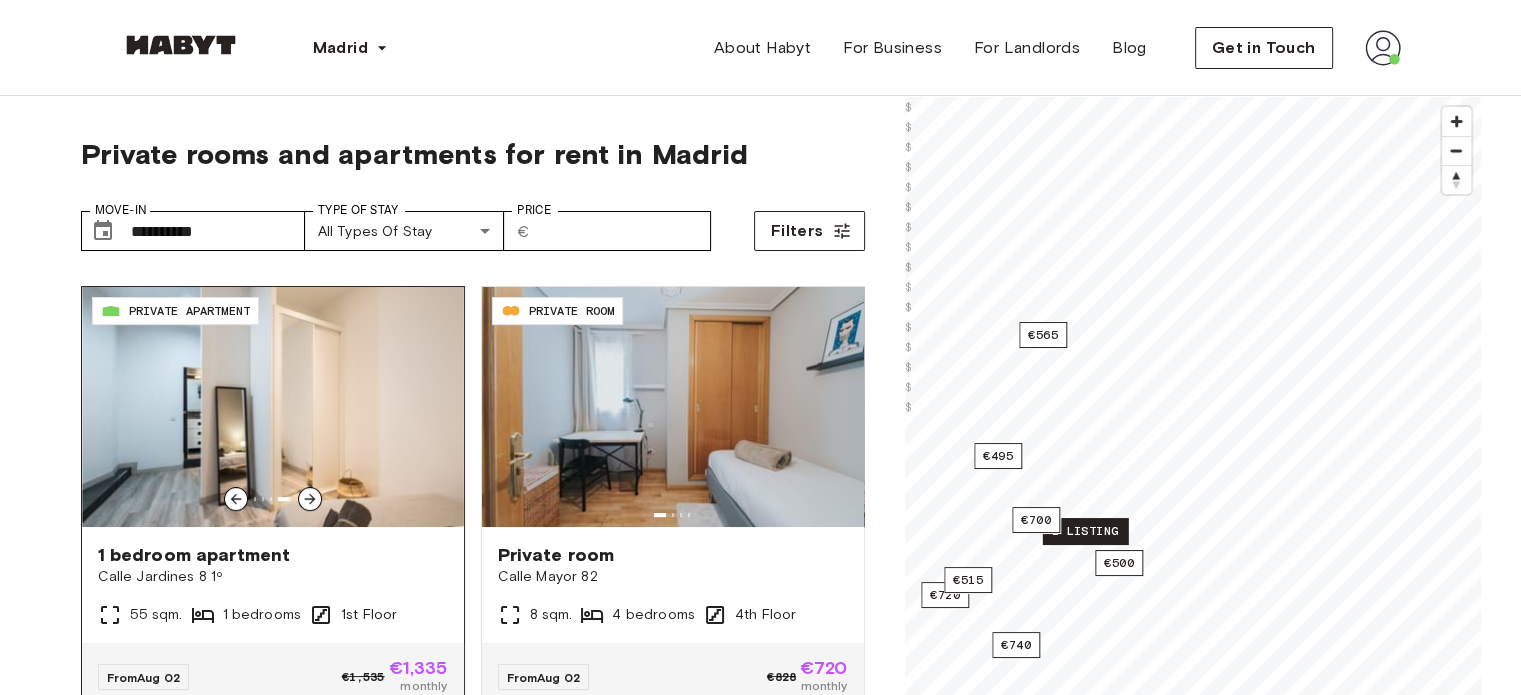 click 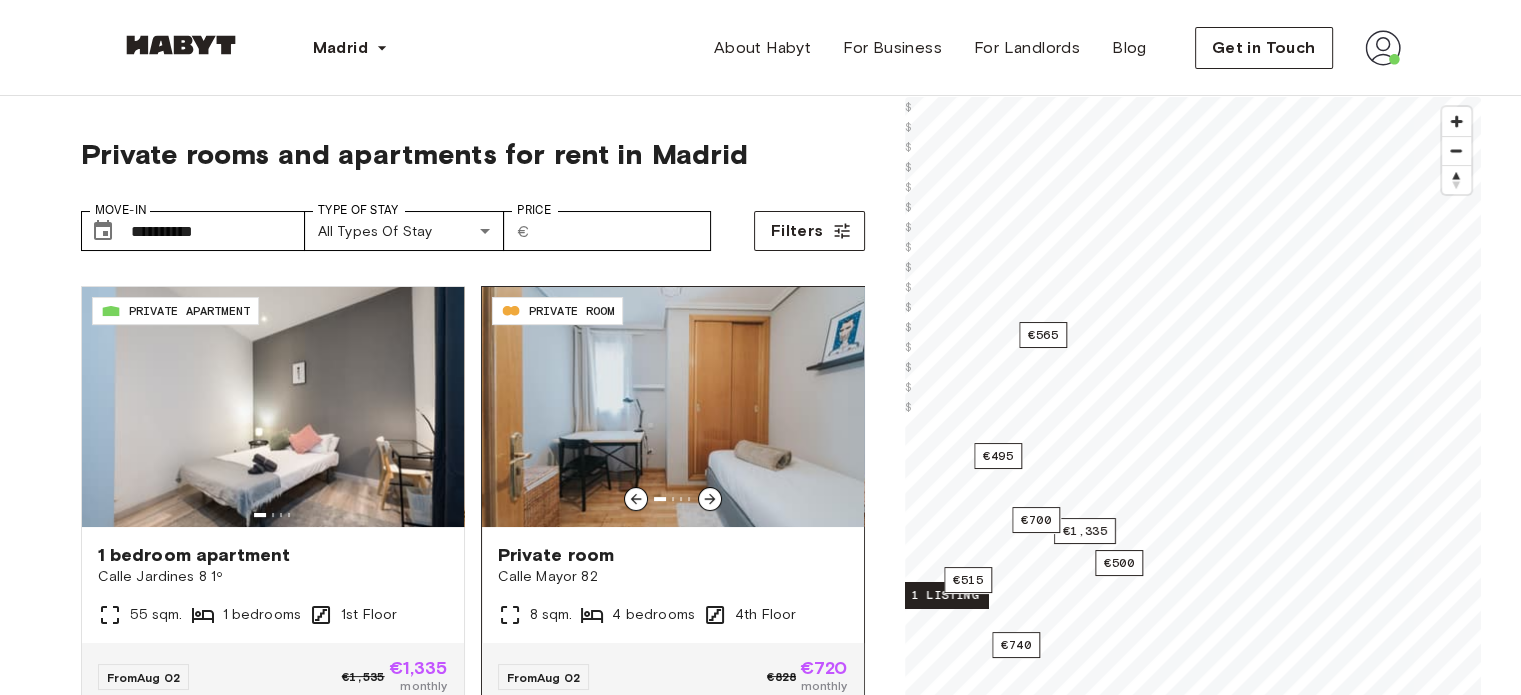 click 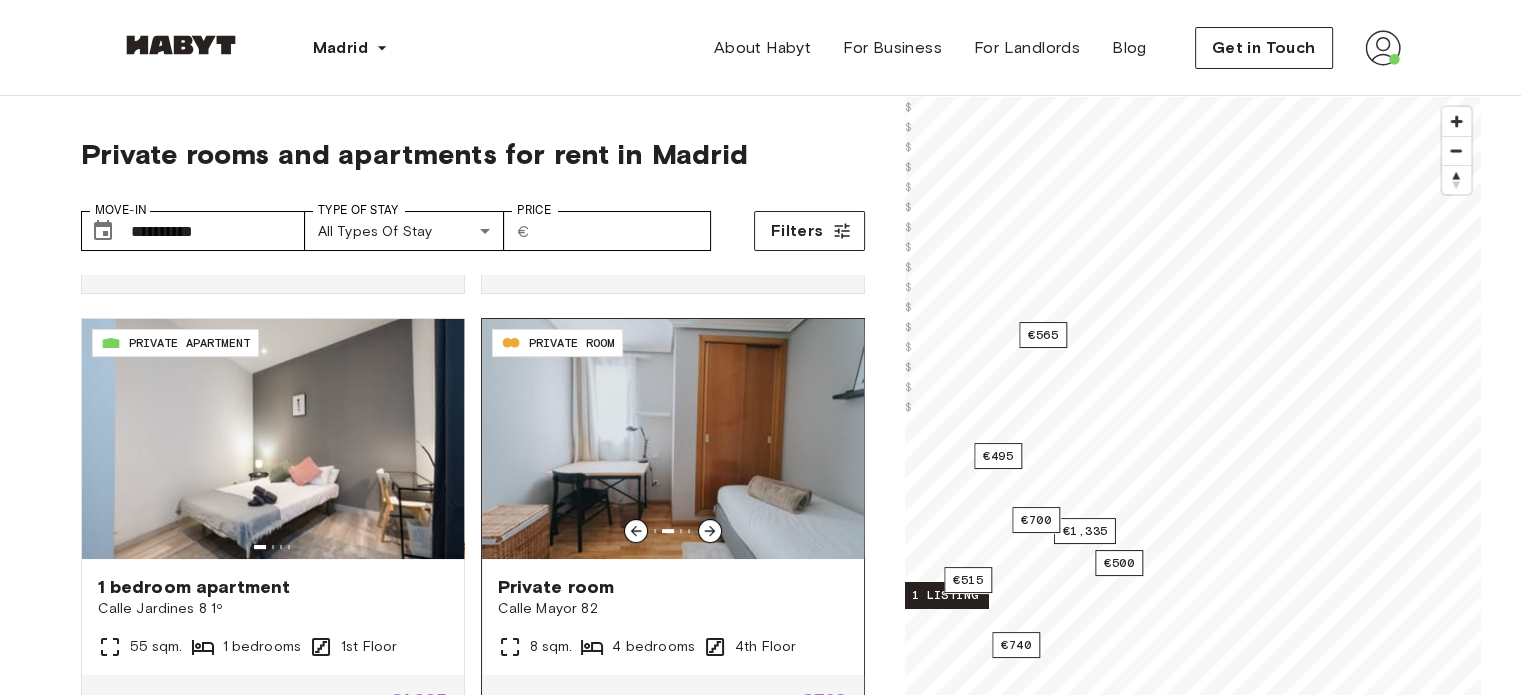 scroll, scrollTop: 402, scrollLeft: 0, axis: vertical 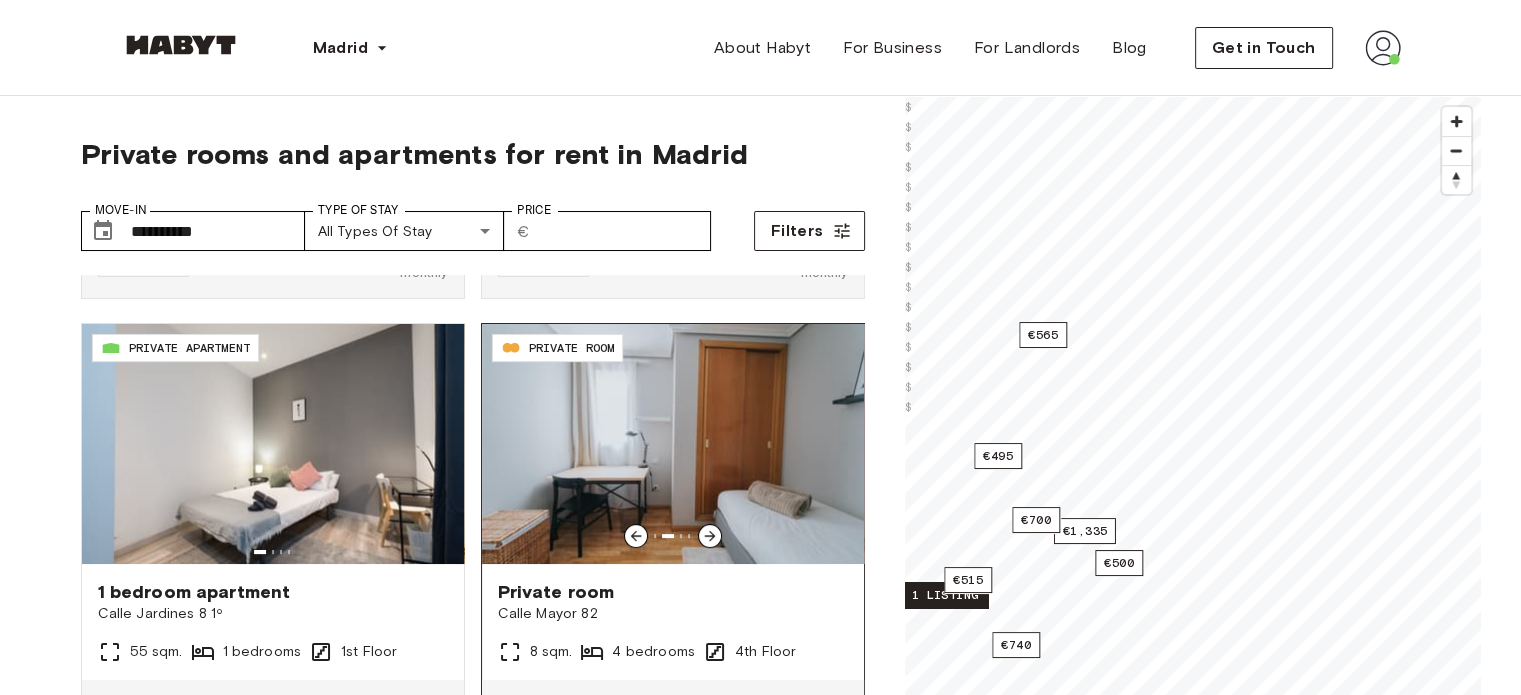 click 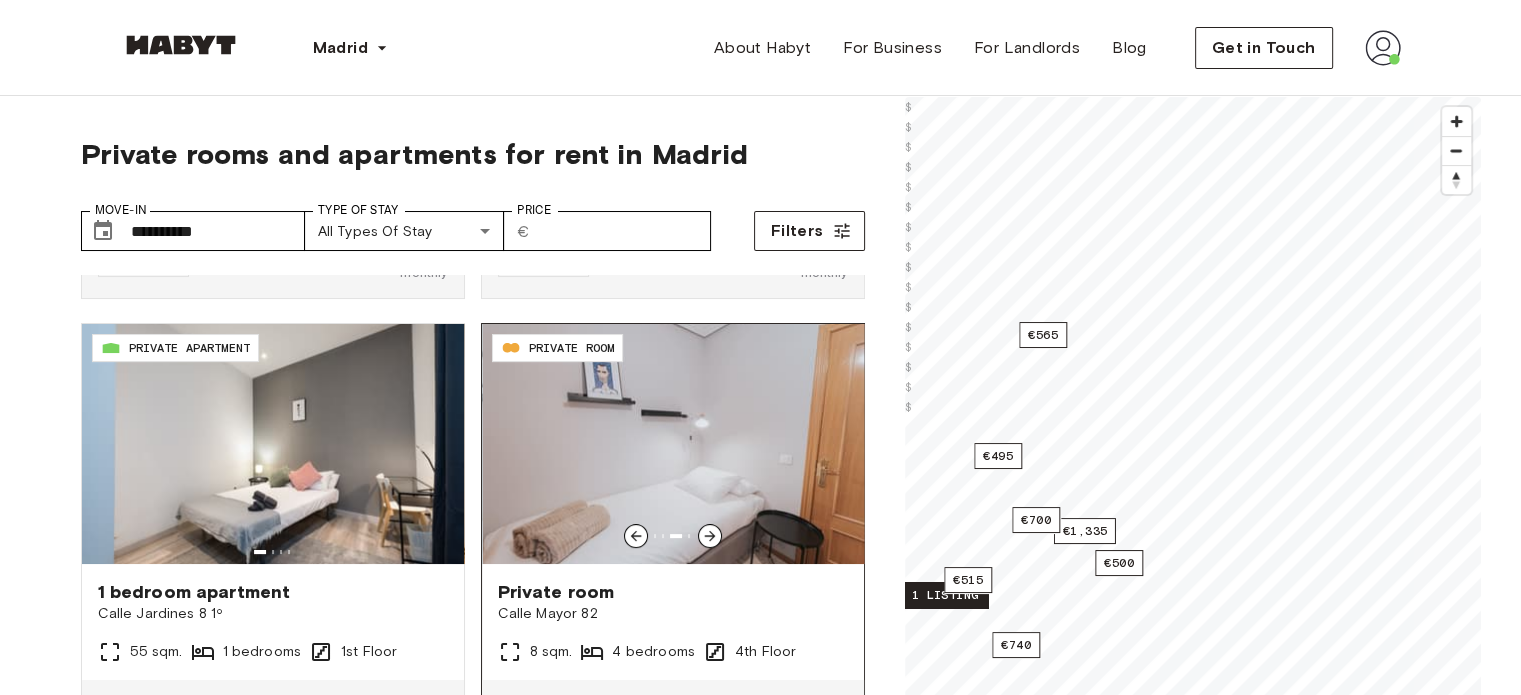 click 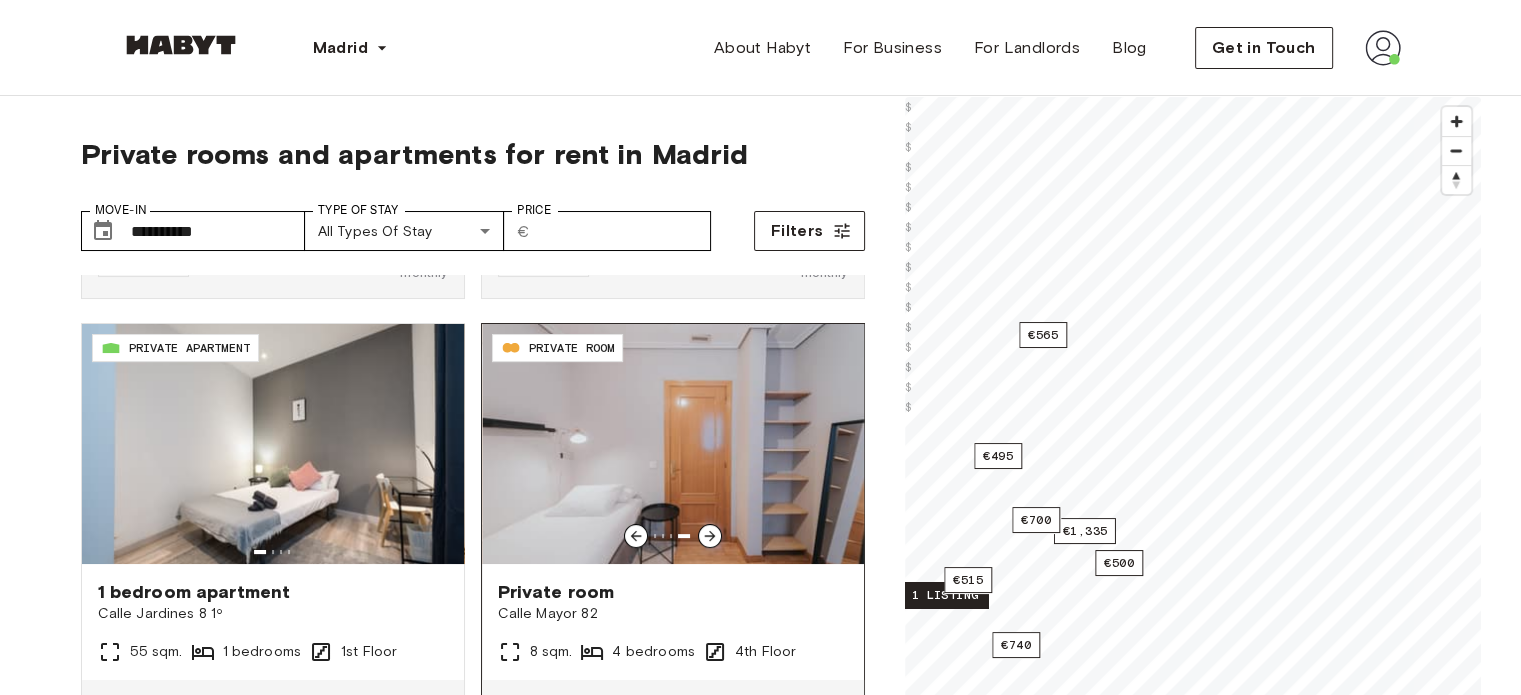 click 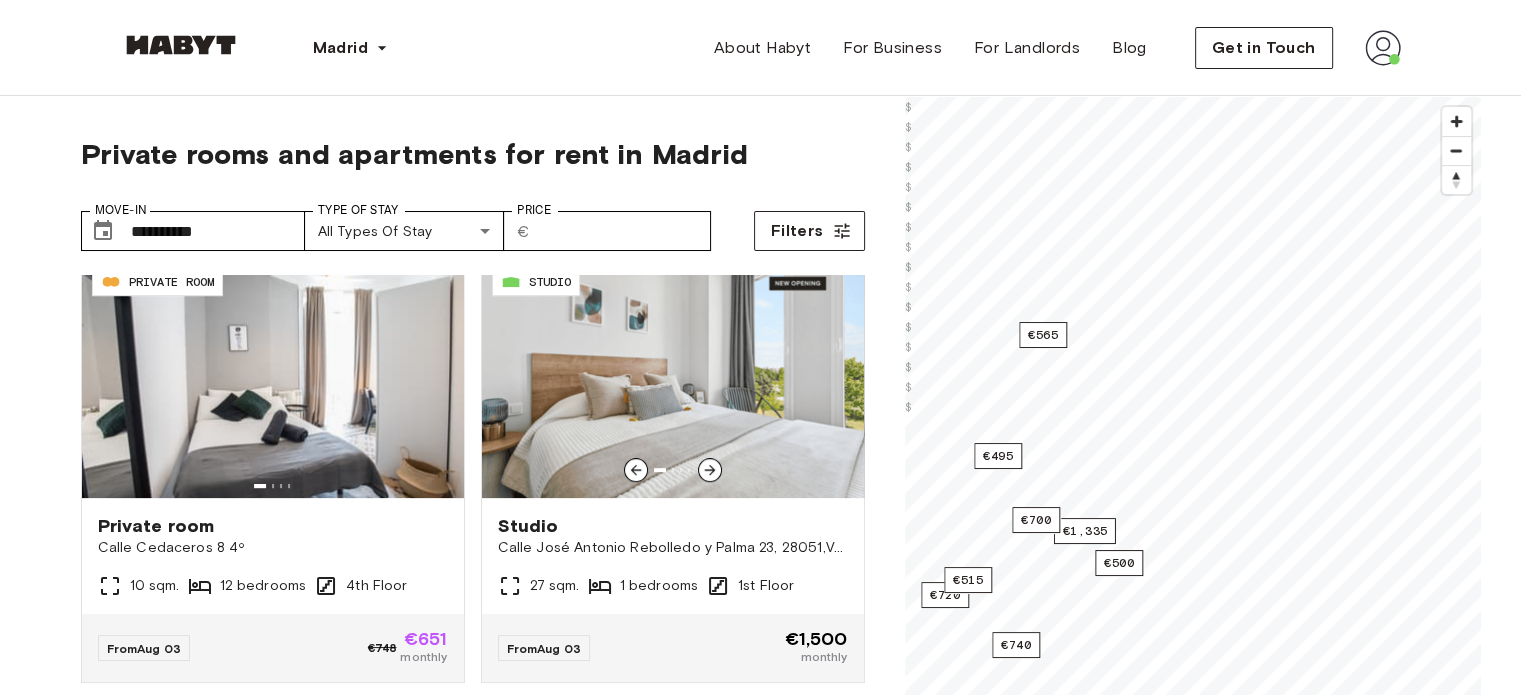 scroll, scrollTop: 919, scrollLeft: 0, axis: vertical 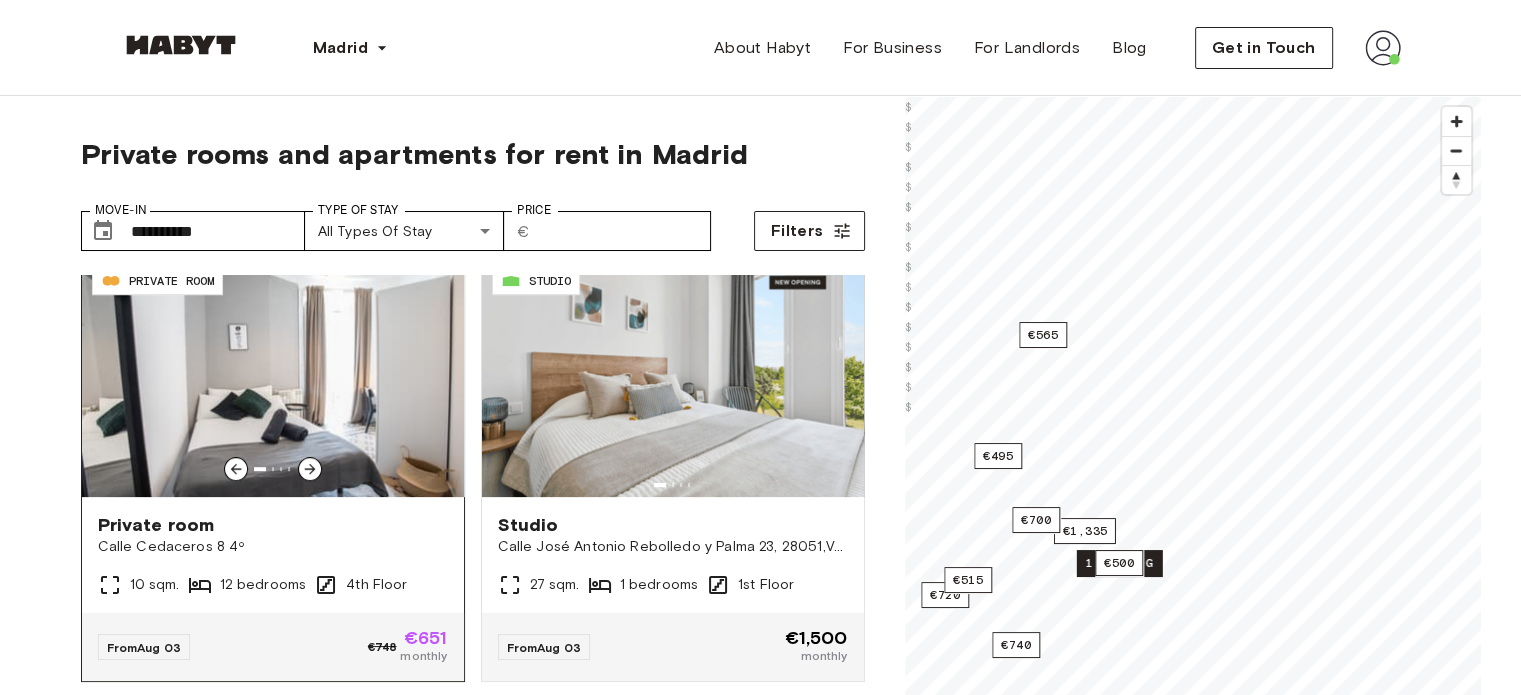 click 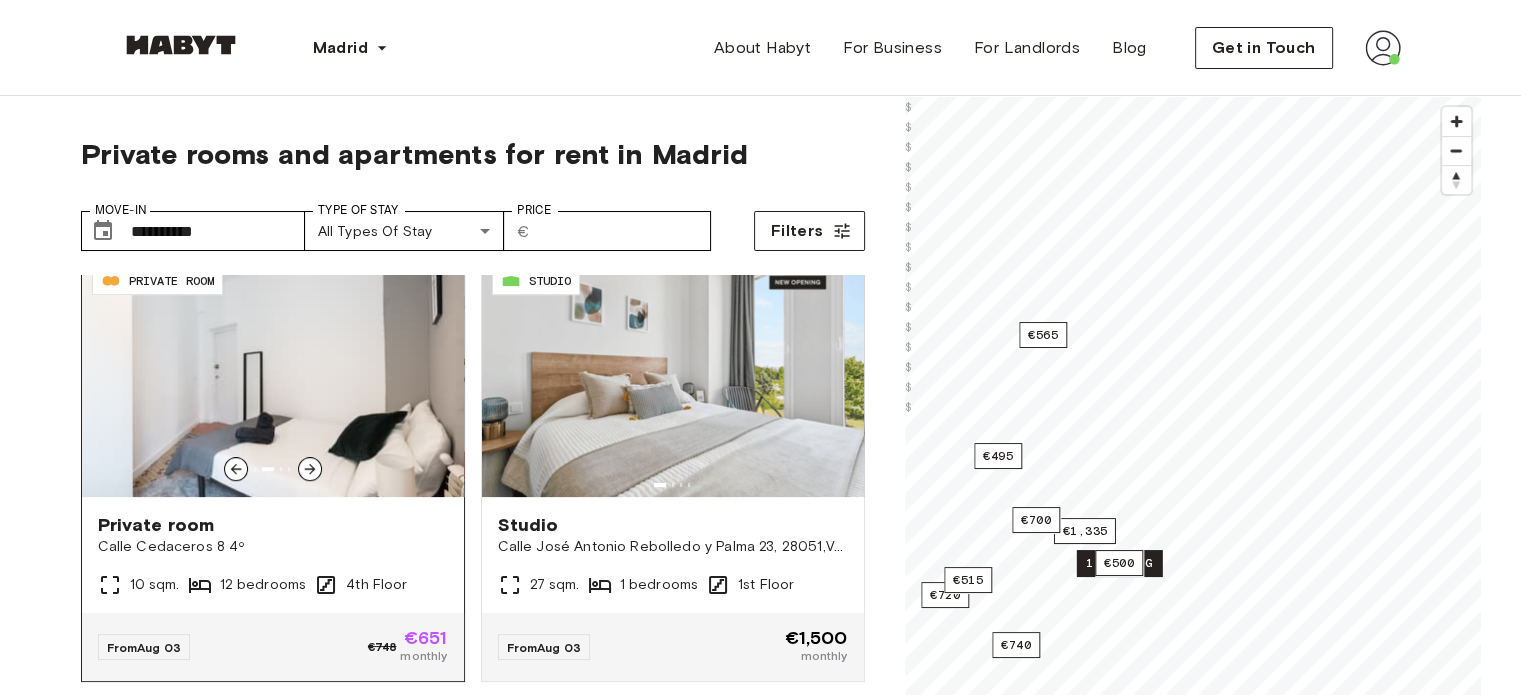 click at bounding box center (273, 377) 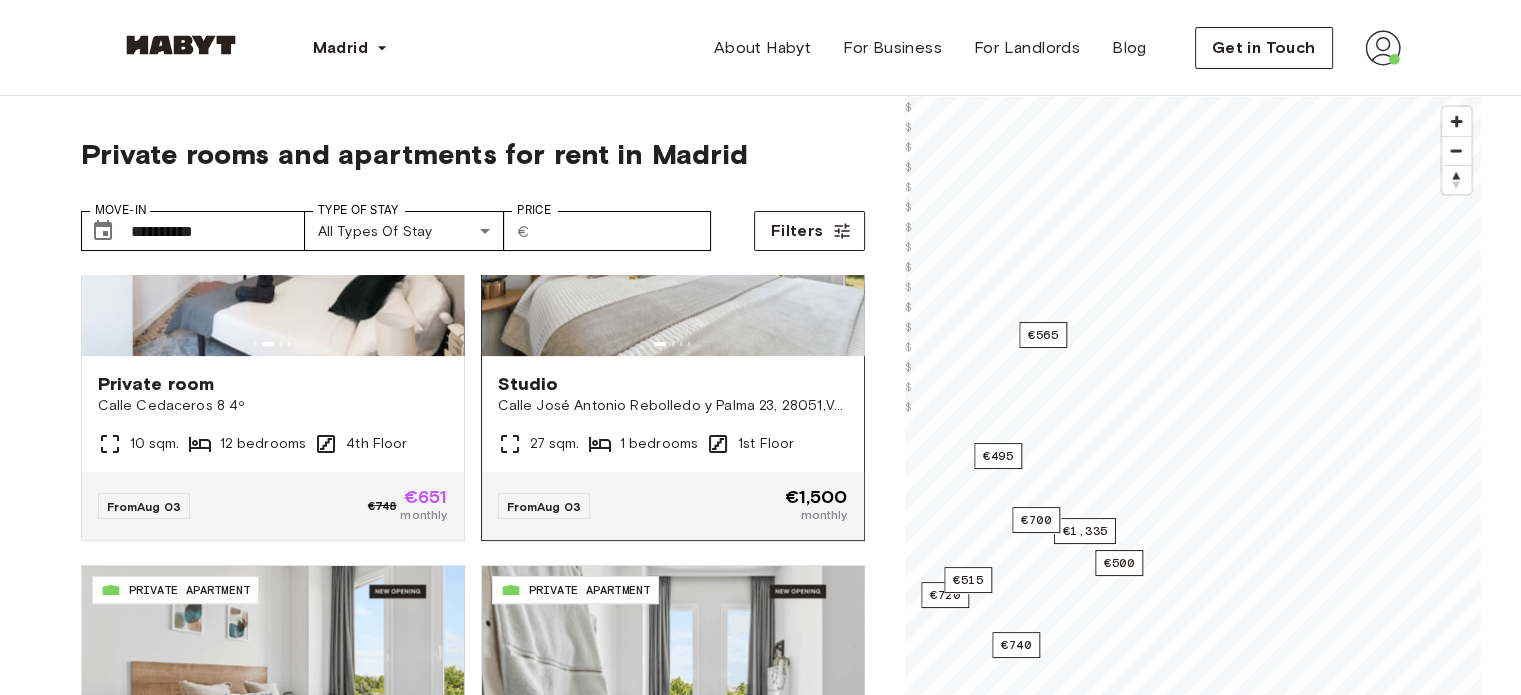 scroll, scrollTop: 1059, scrollLeft: 0, axis: vertical 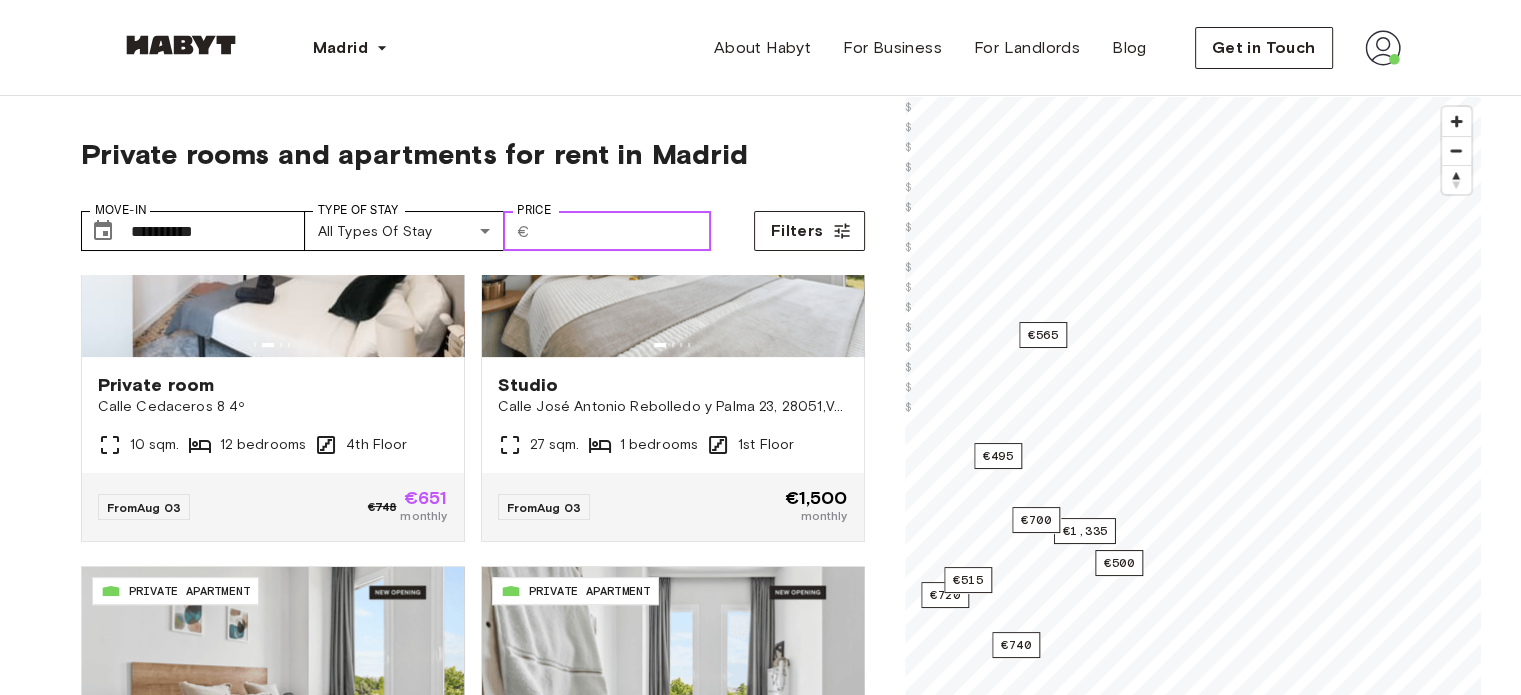 click on "Price" at bounding box center [624, 231] 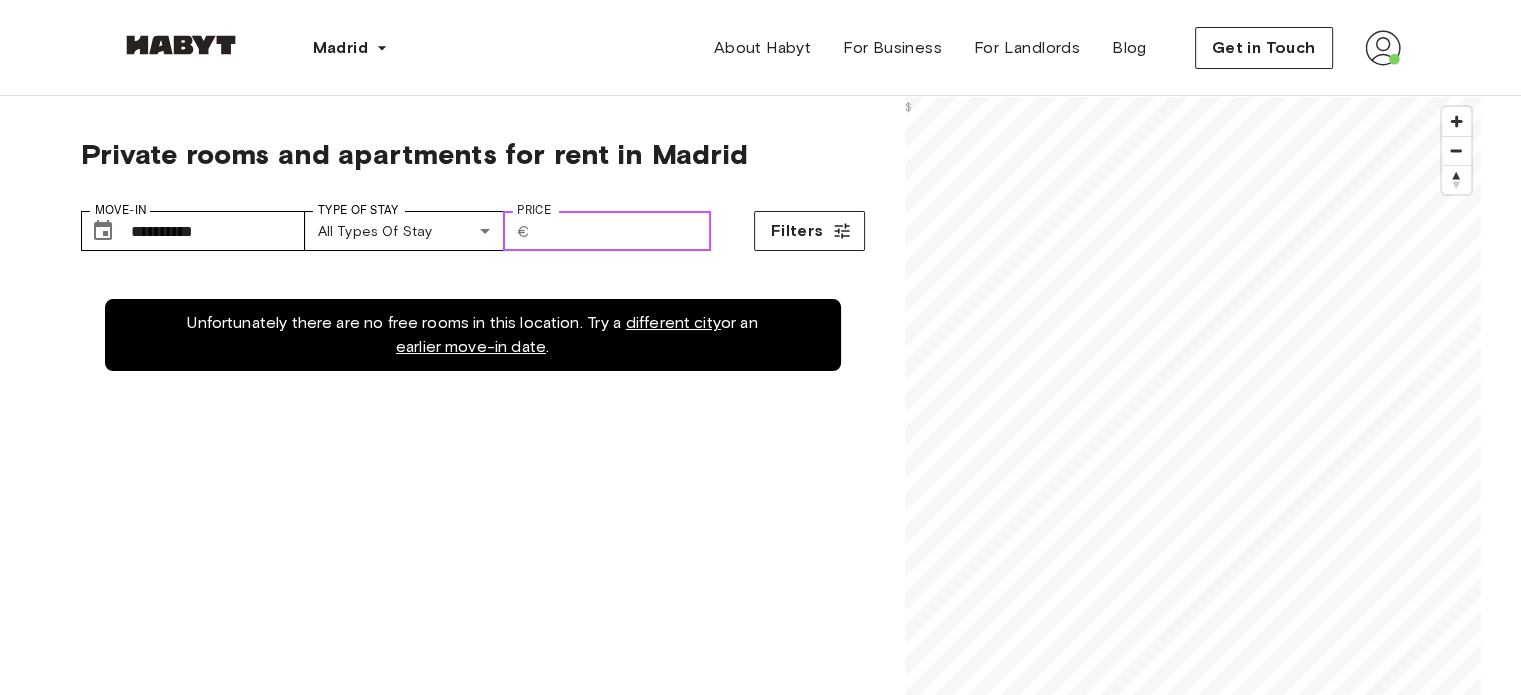 scroll, scrollTop: 0, scrollLeft: 0, axis: both 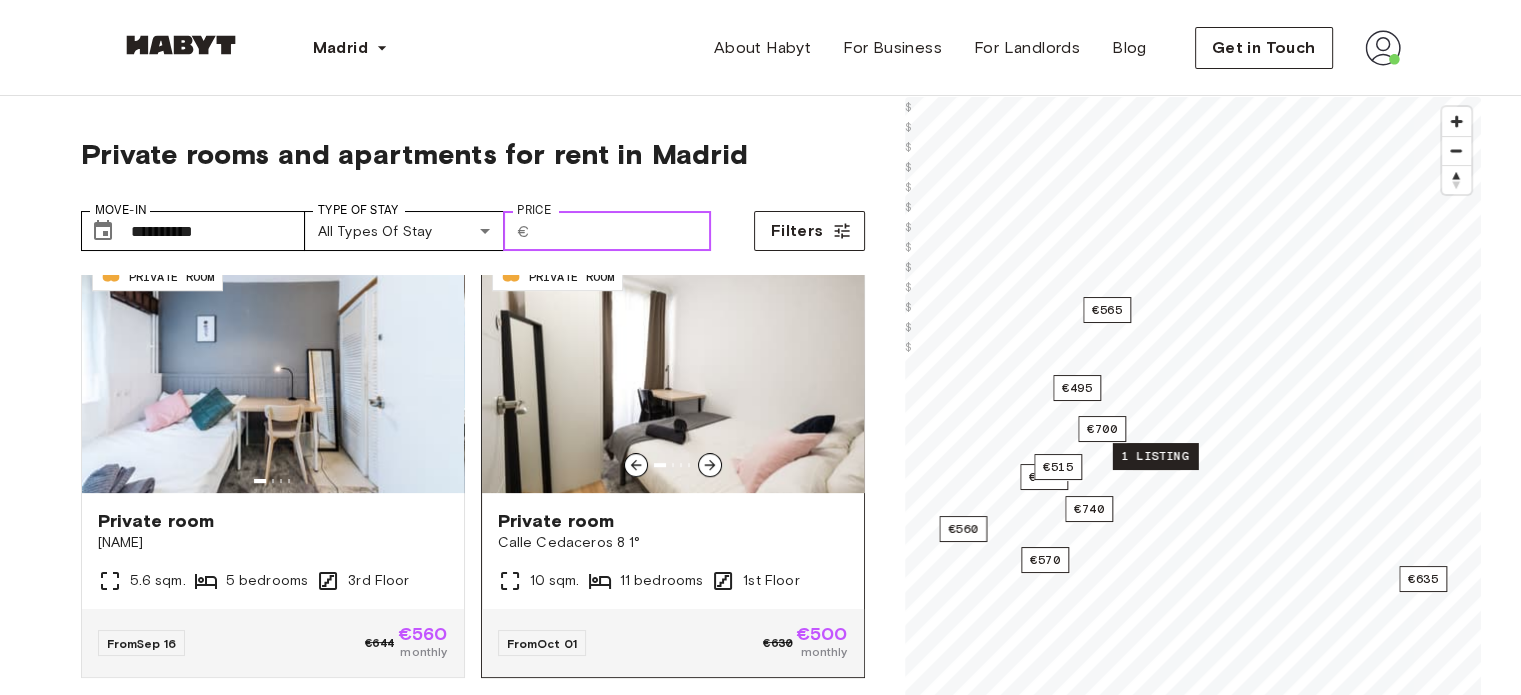 type on "***" 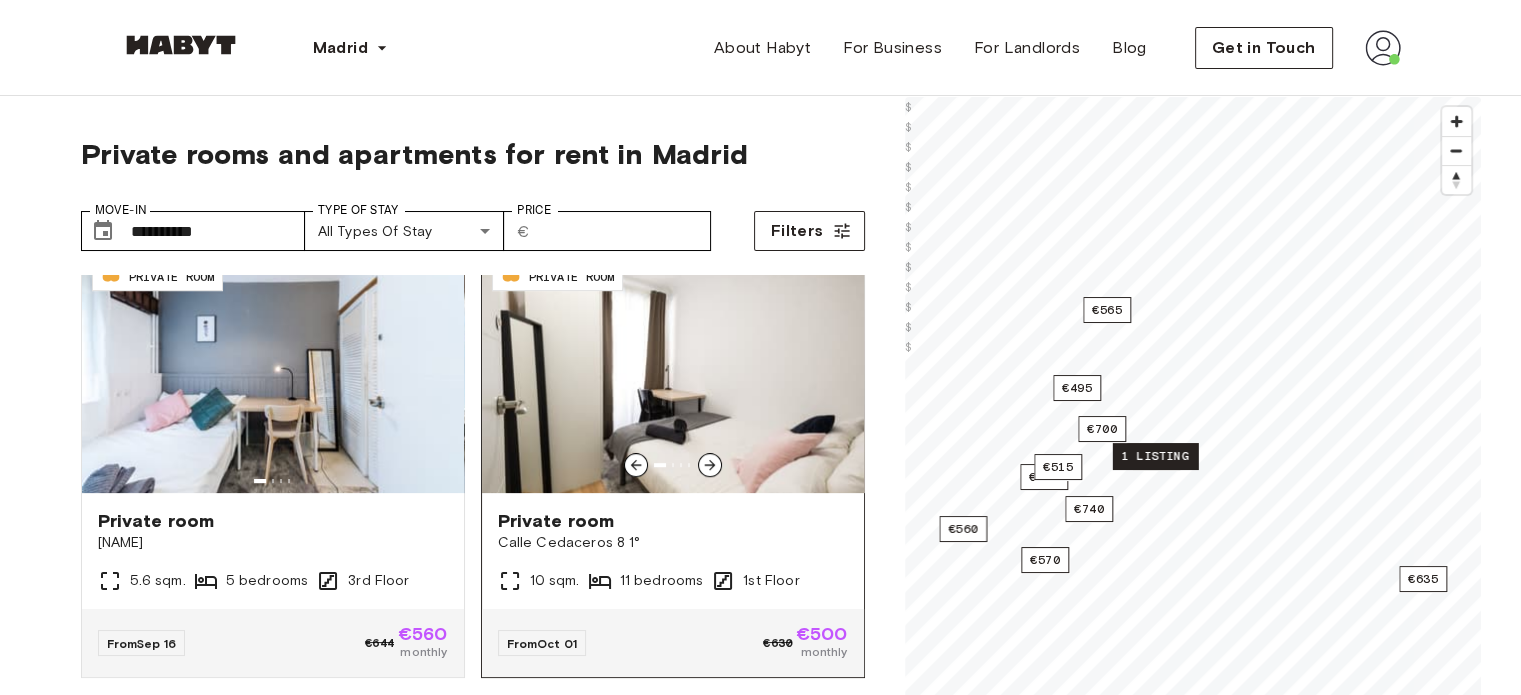 click 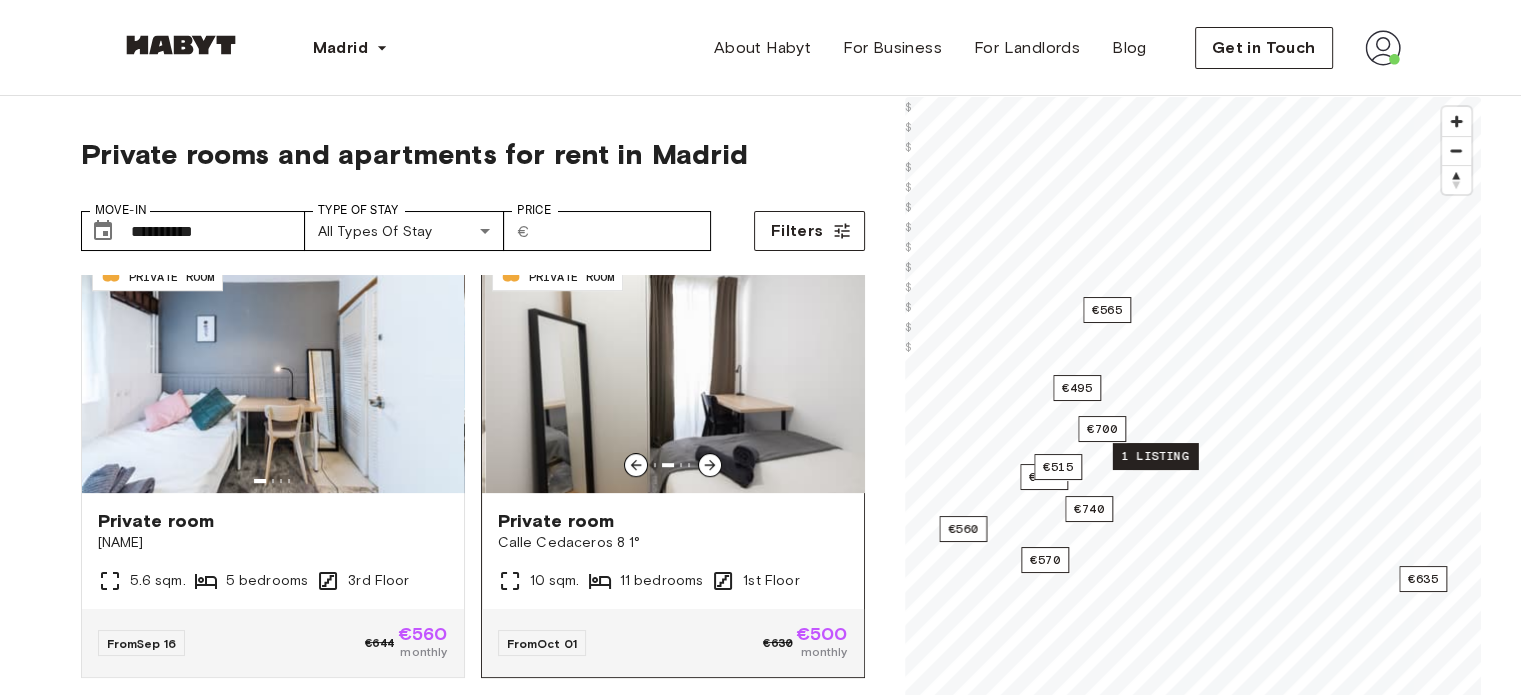 click 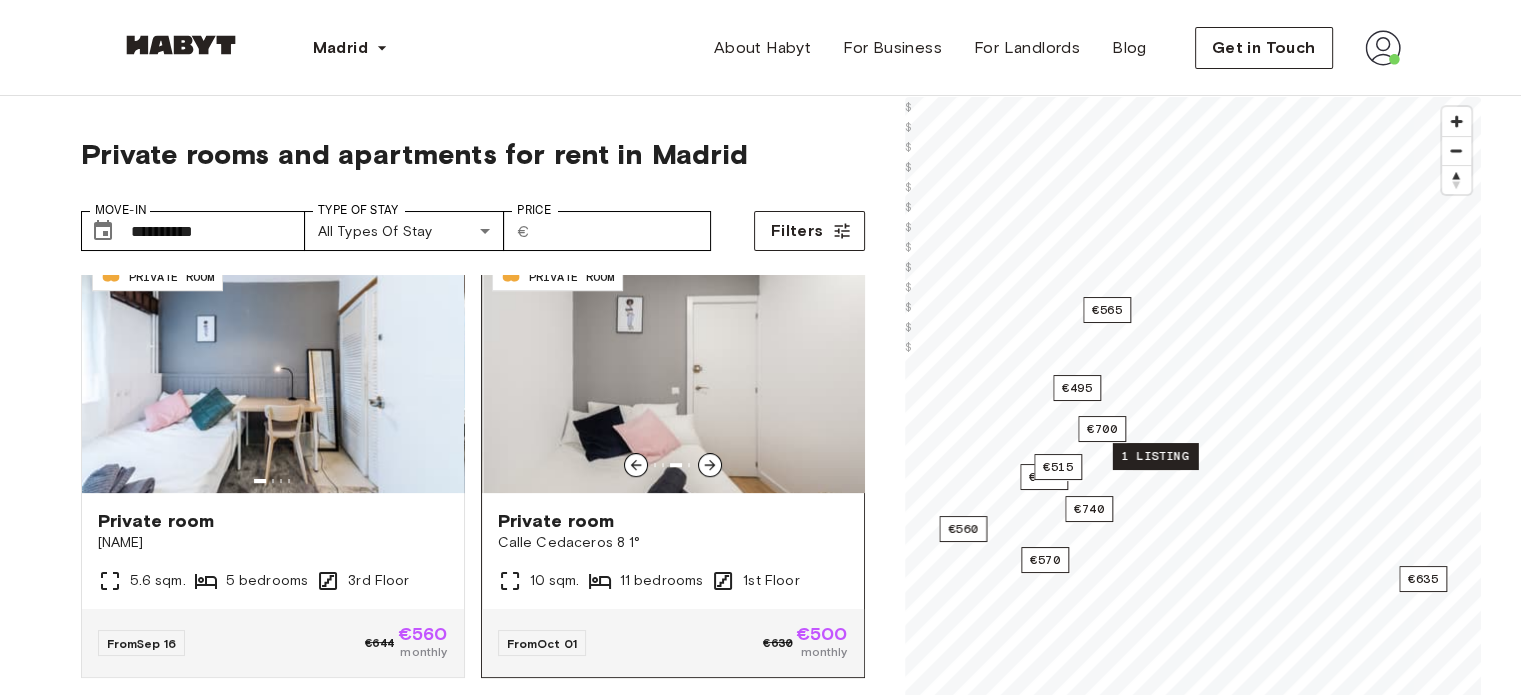click 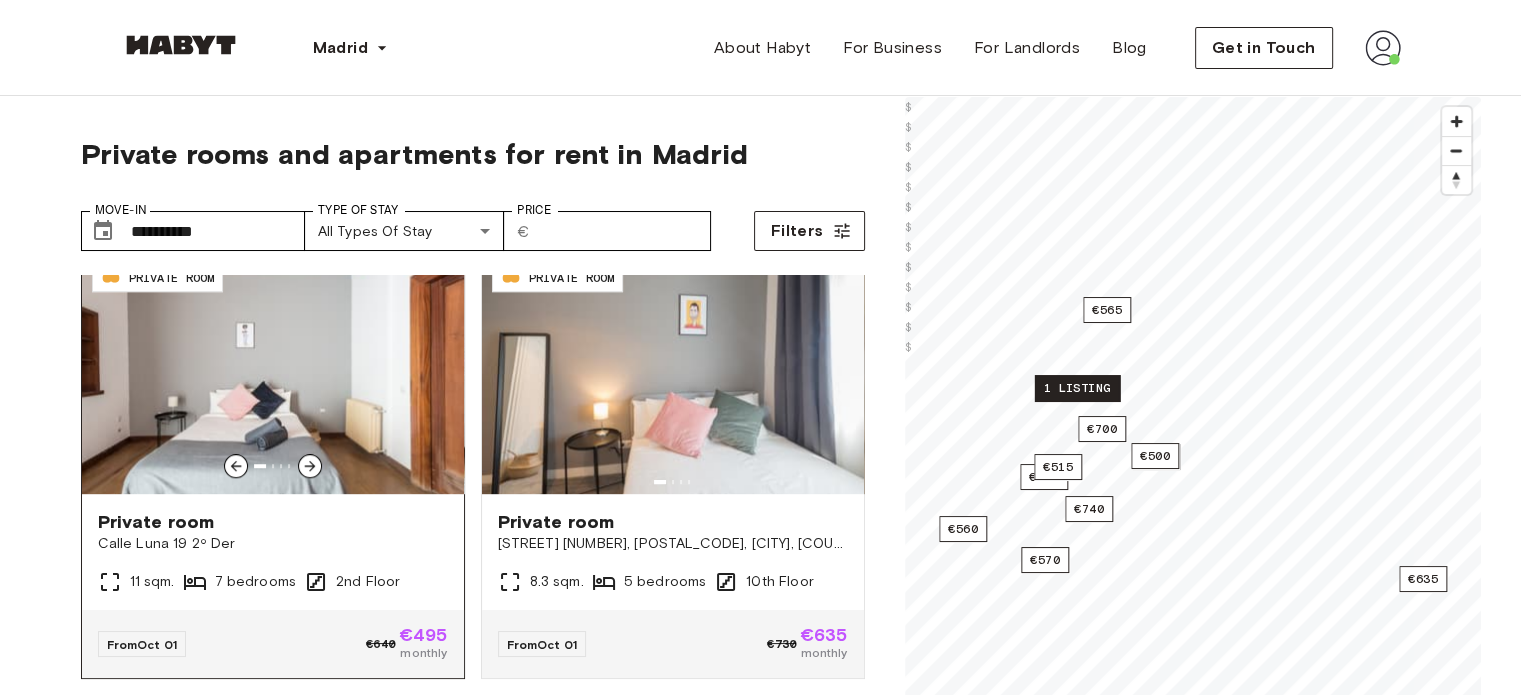 scroll, scrollTop: 1371, scrollLeft: 0, axis: vertical 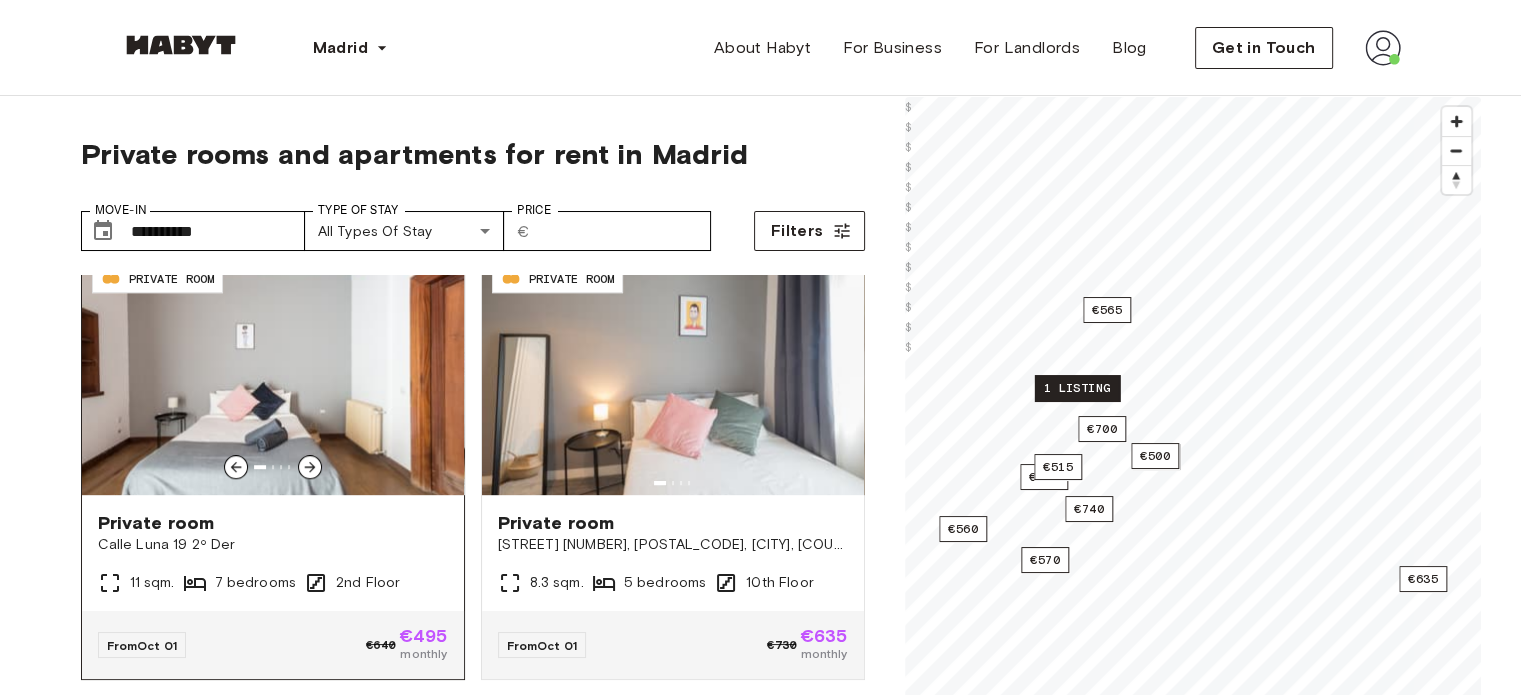 click at bounding box center [310, 467] 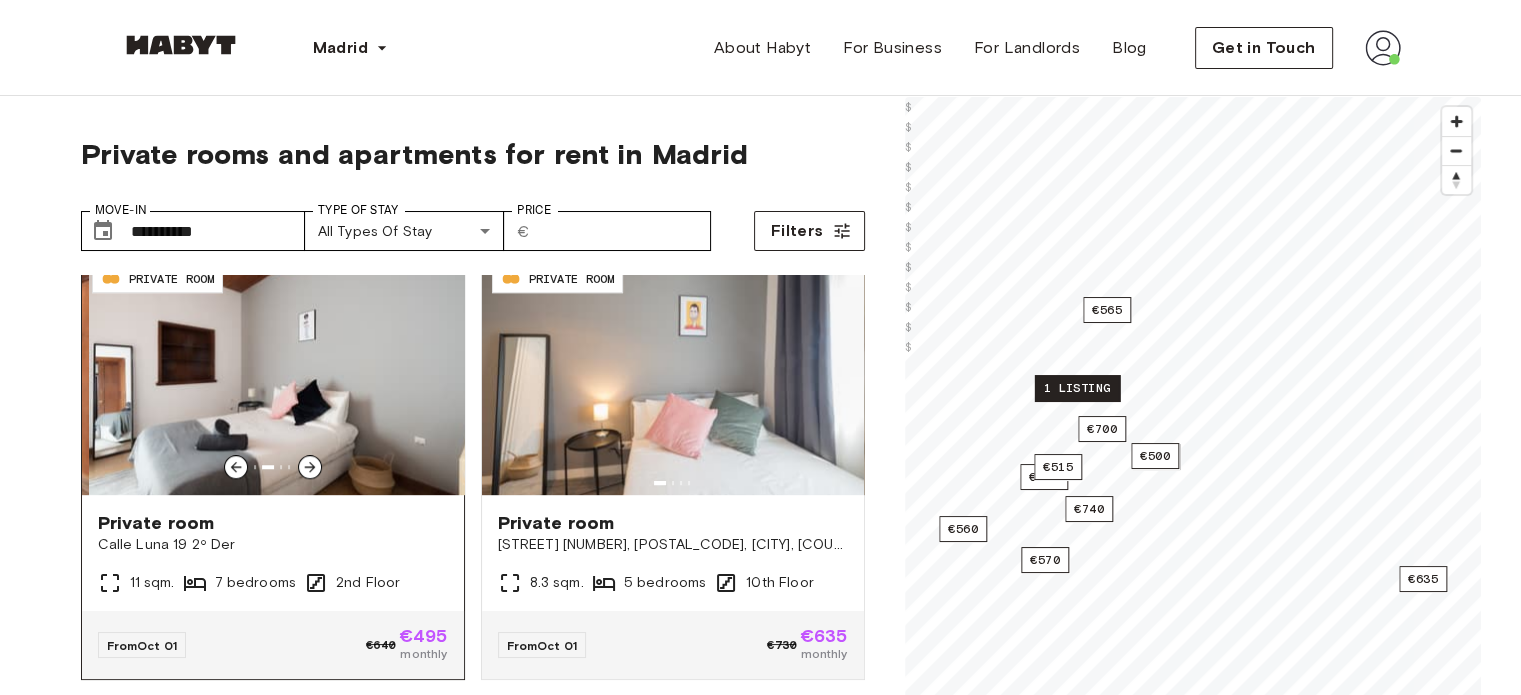 click at bounding box center [310, 467] 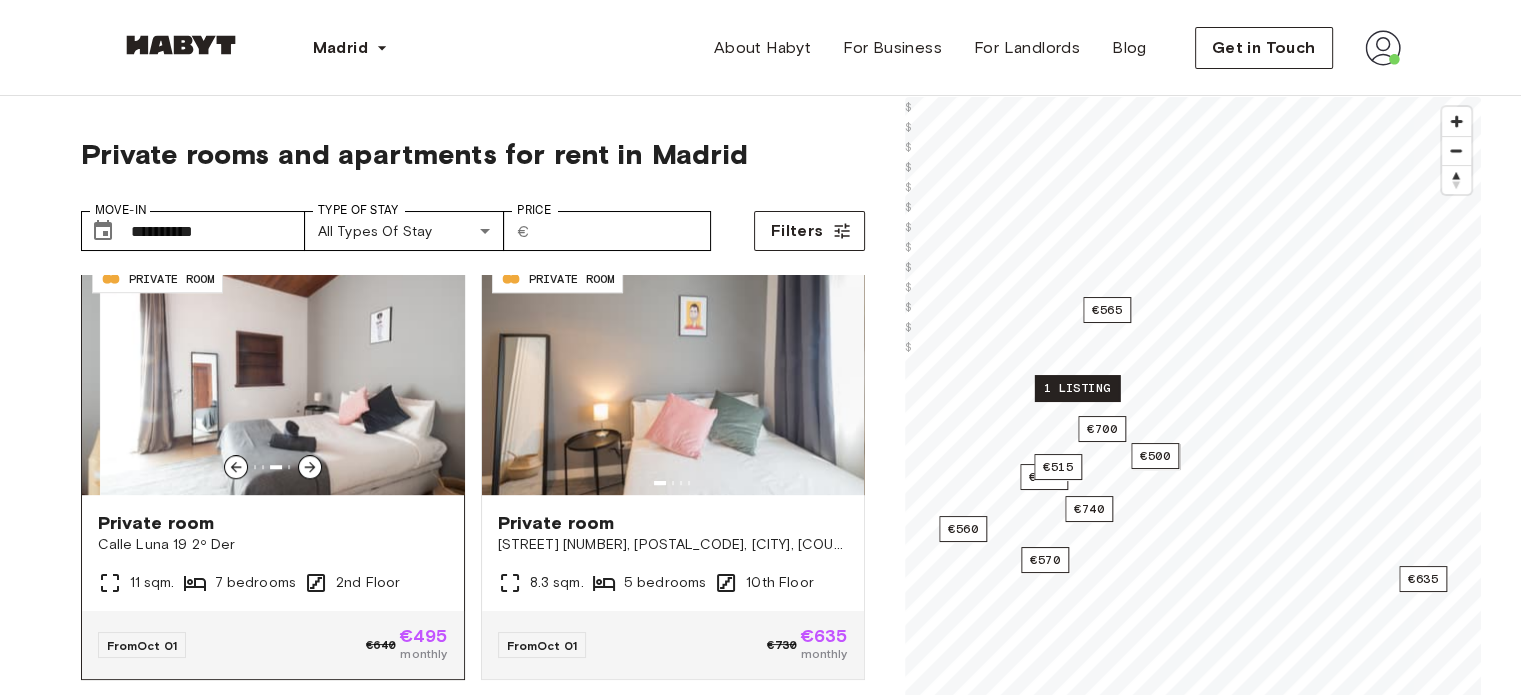 click at bounding box center [310, 467] 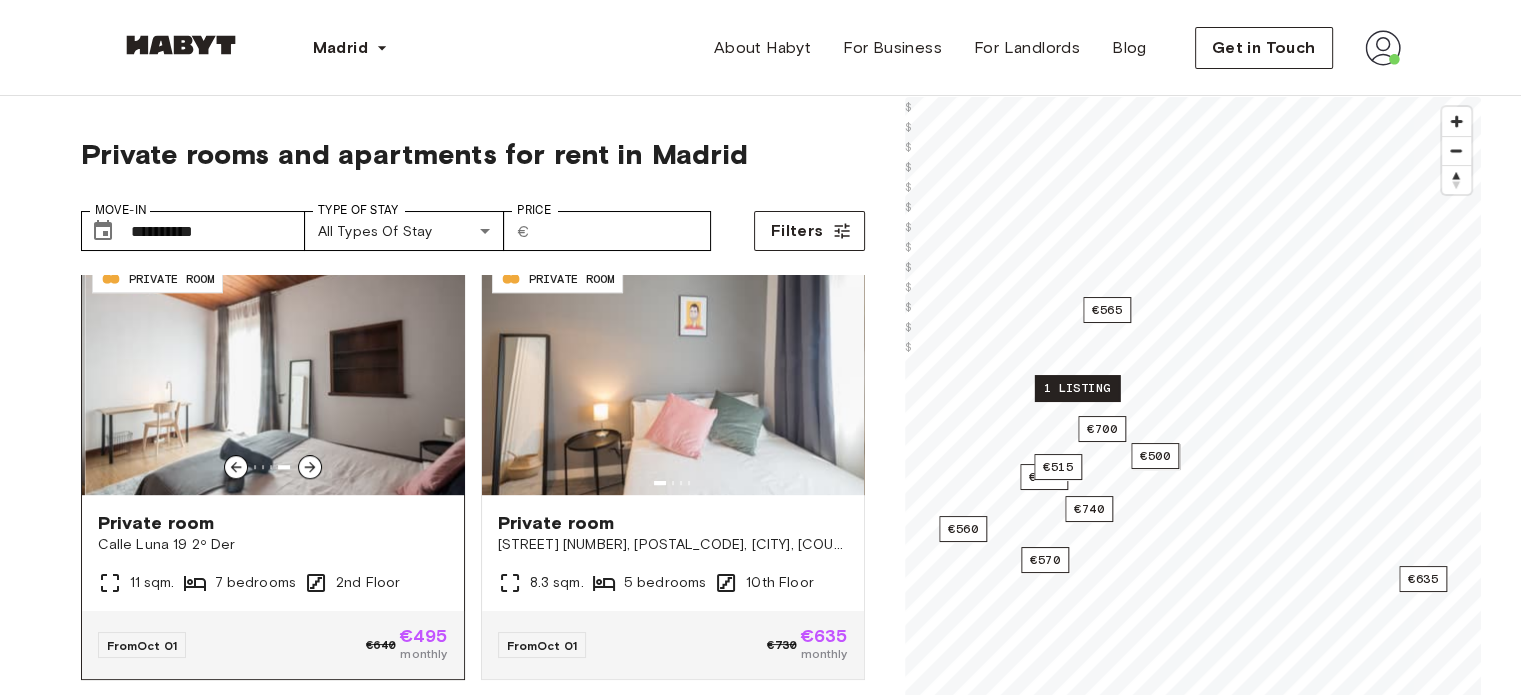 click at bounding box center (276, 375) 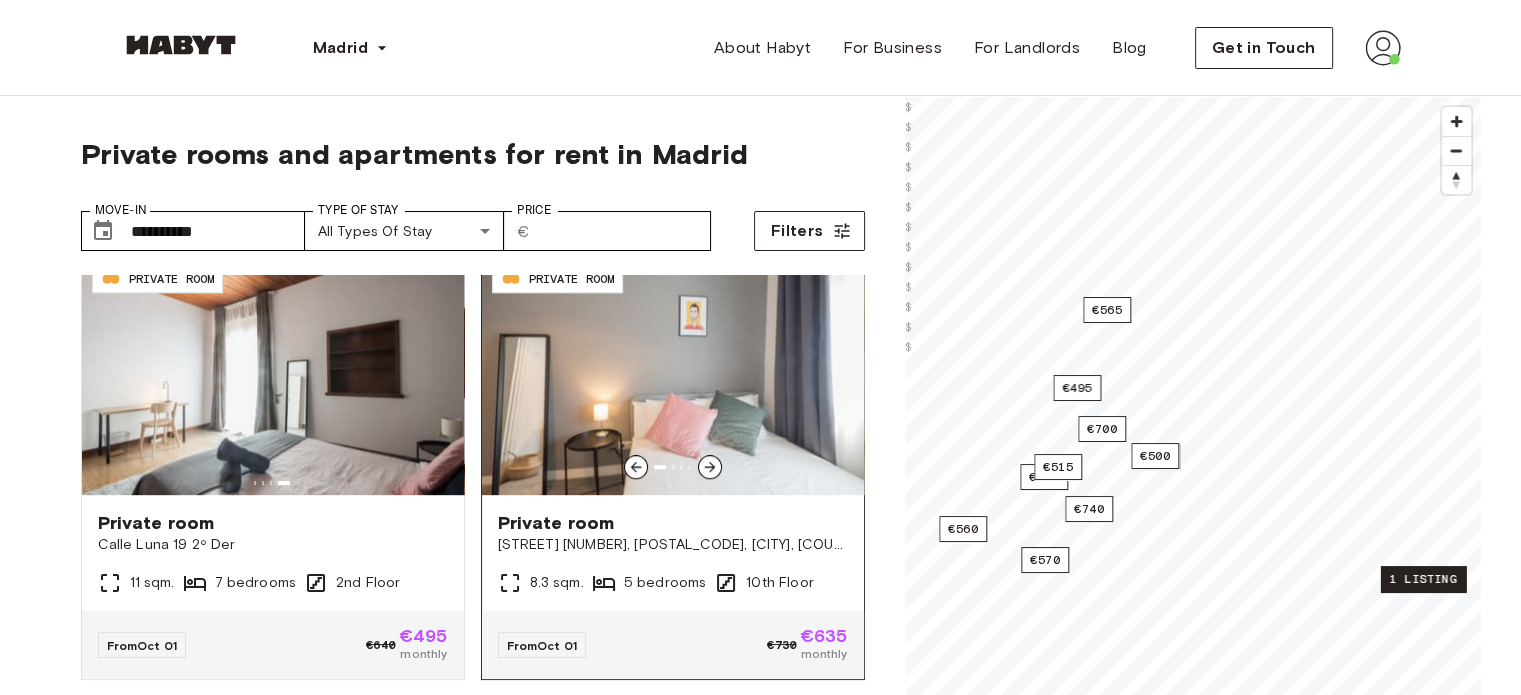 click 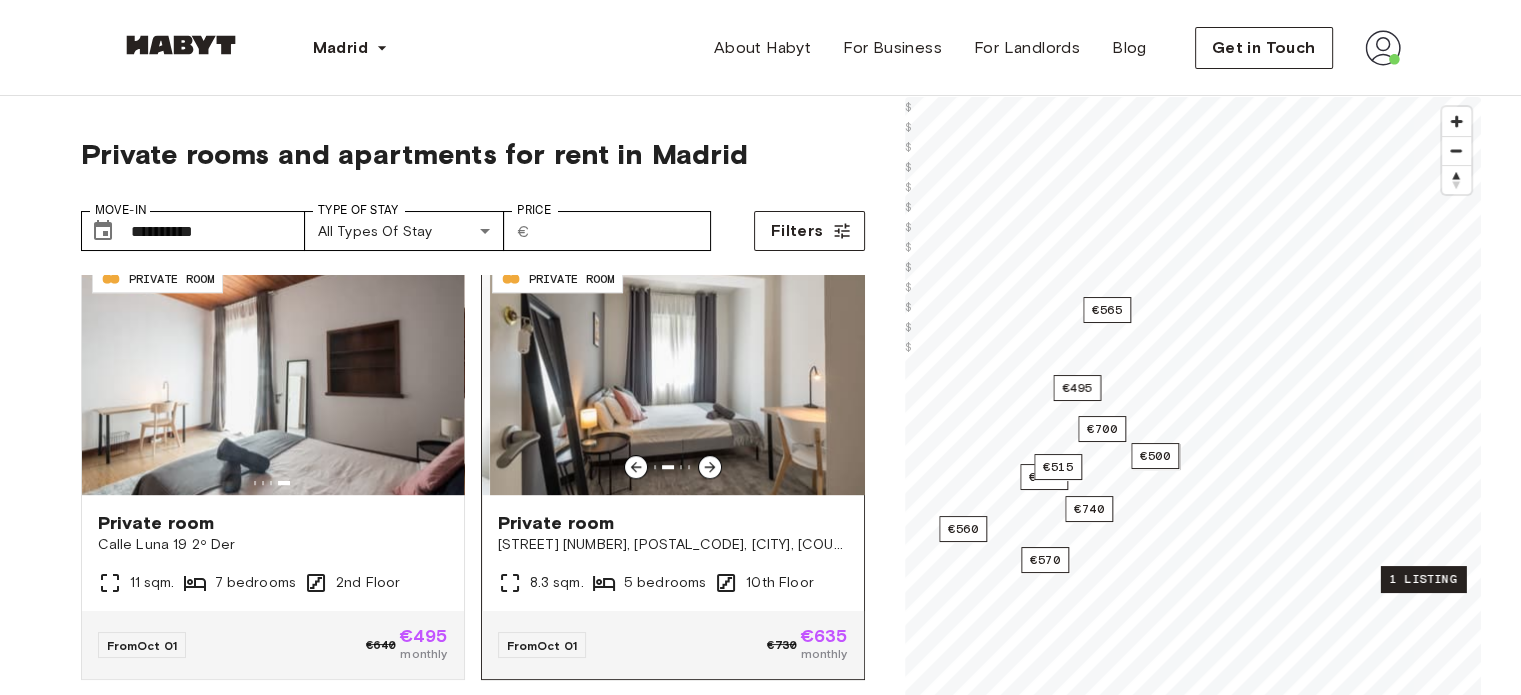 click 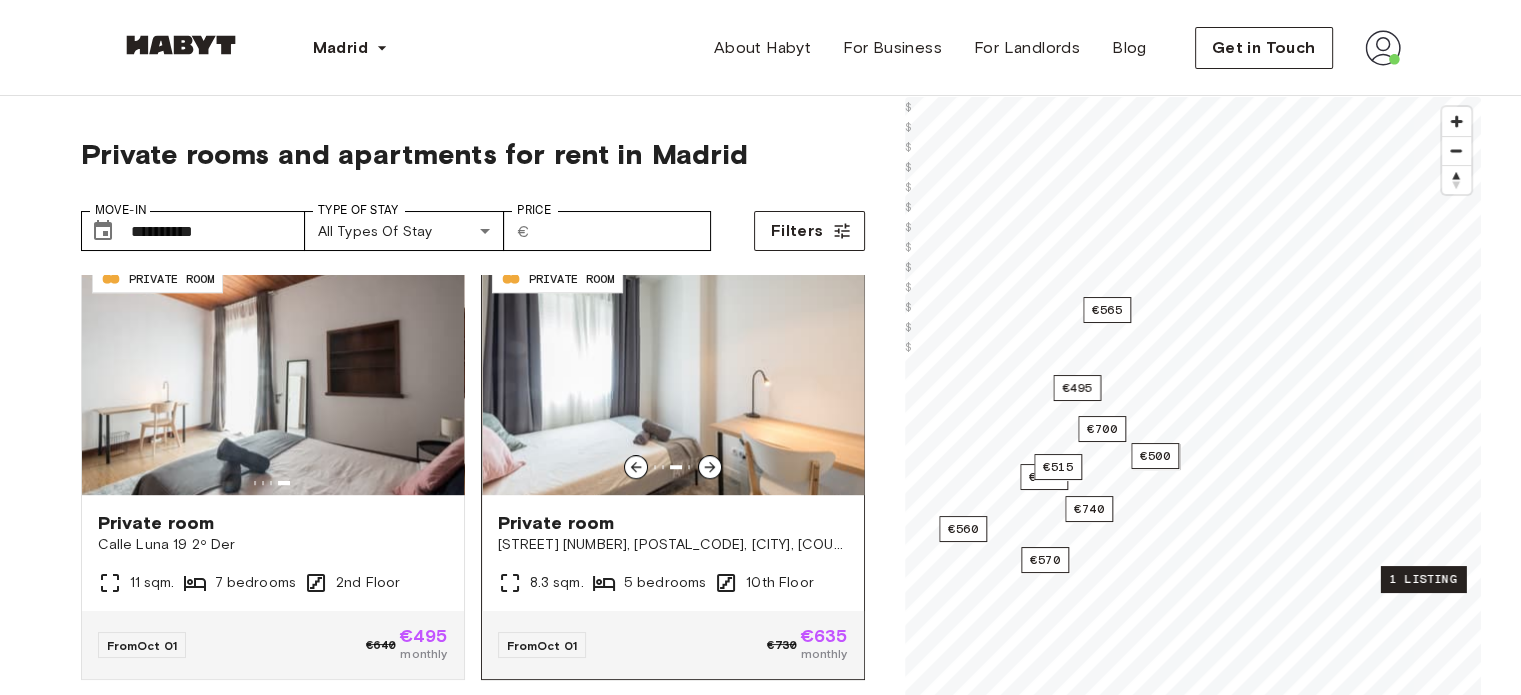 click 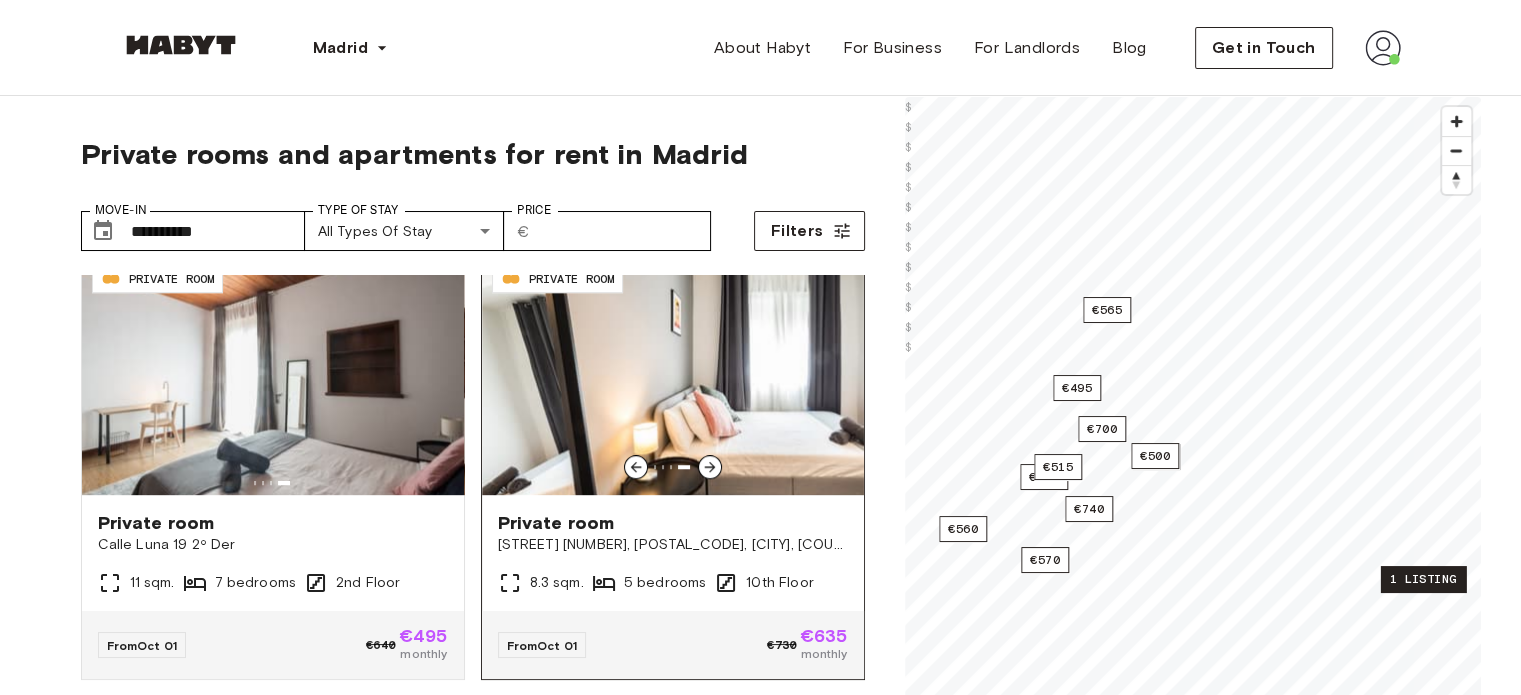 click 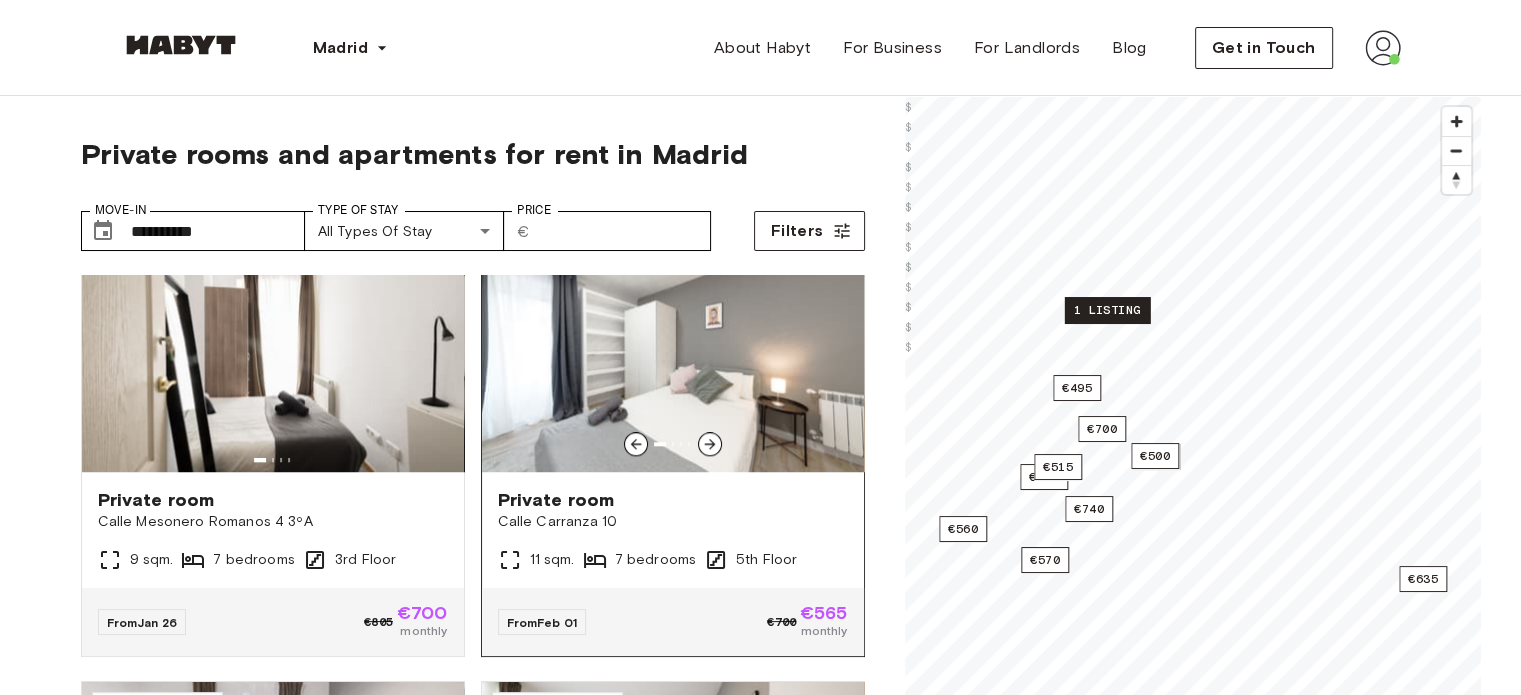 scroll, scrollTop: 2033, scrollLeft: 0, axis: vertical 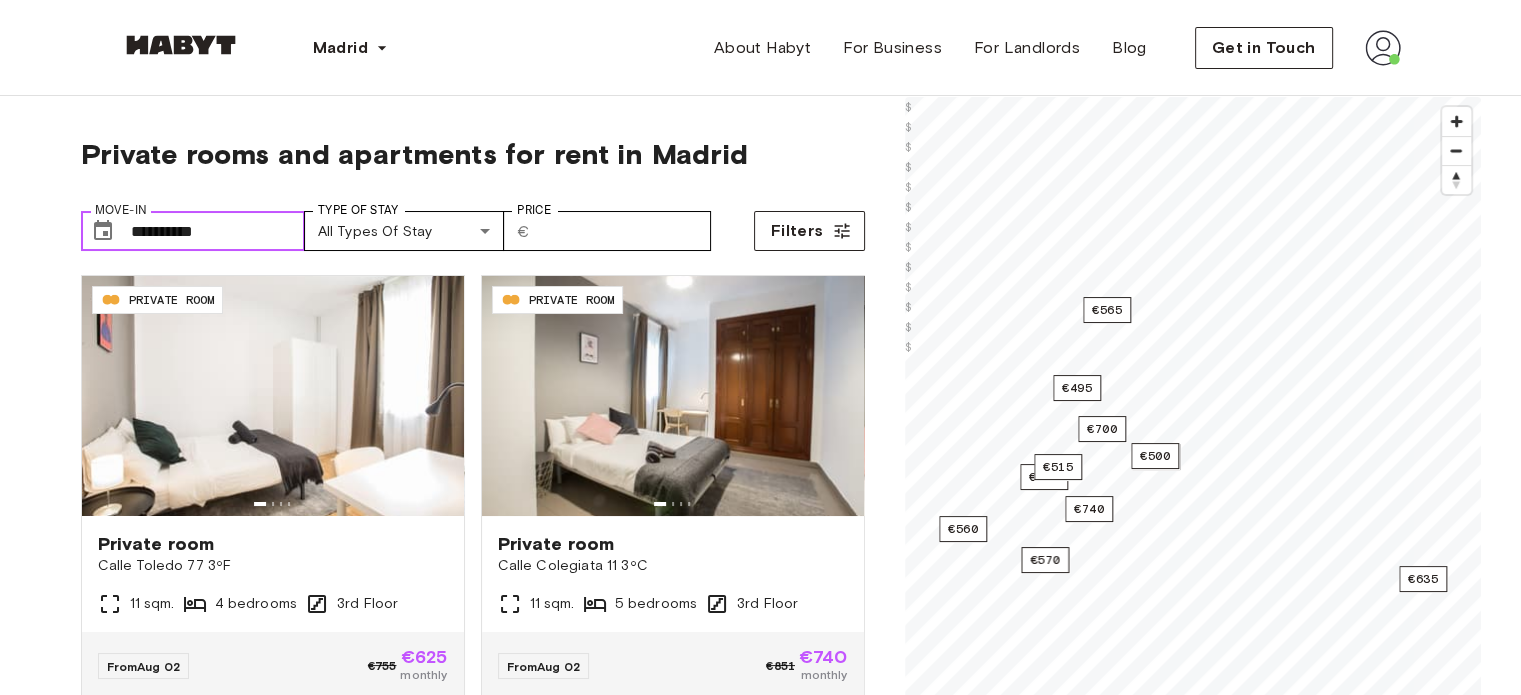 click on "**********" at bounding box center (218, 231) 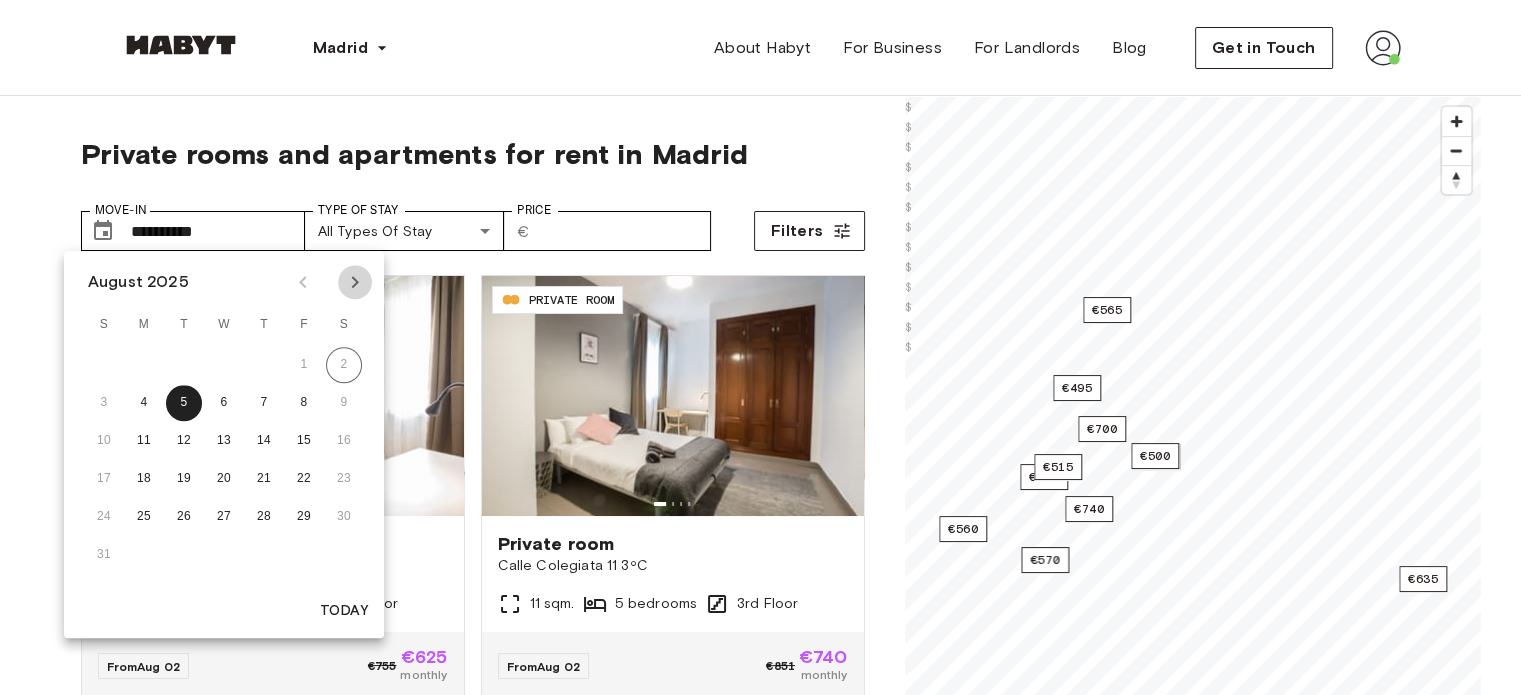 click 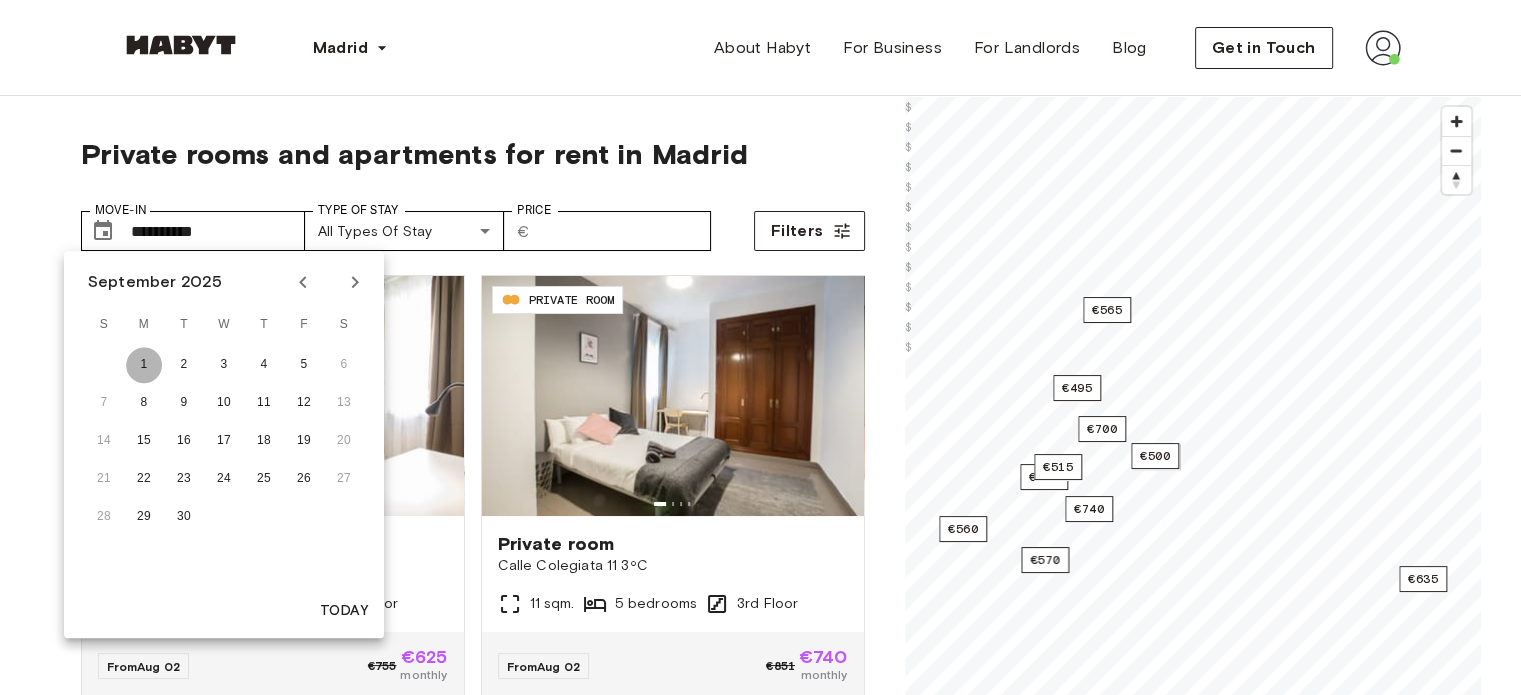 click on "1" at bounding box center [144, 365] 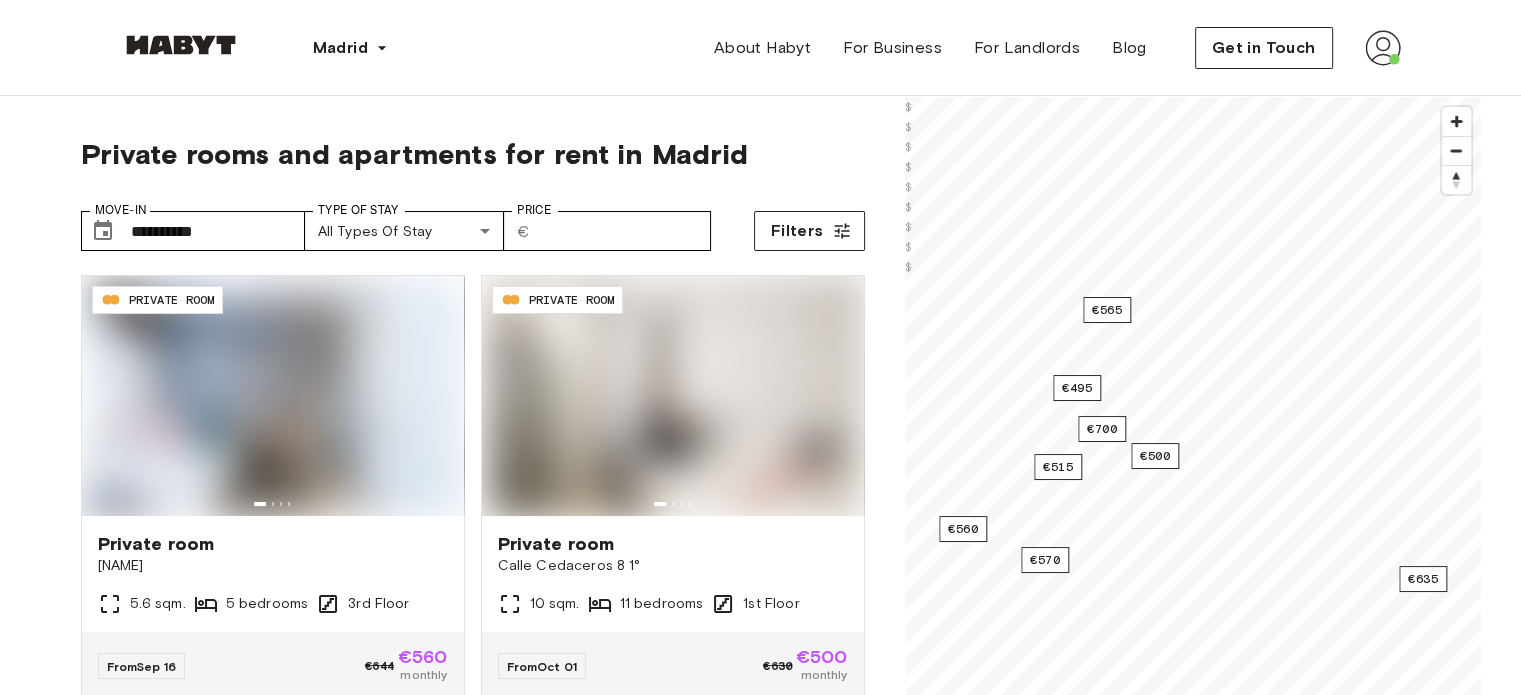 type on "**********" 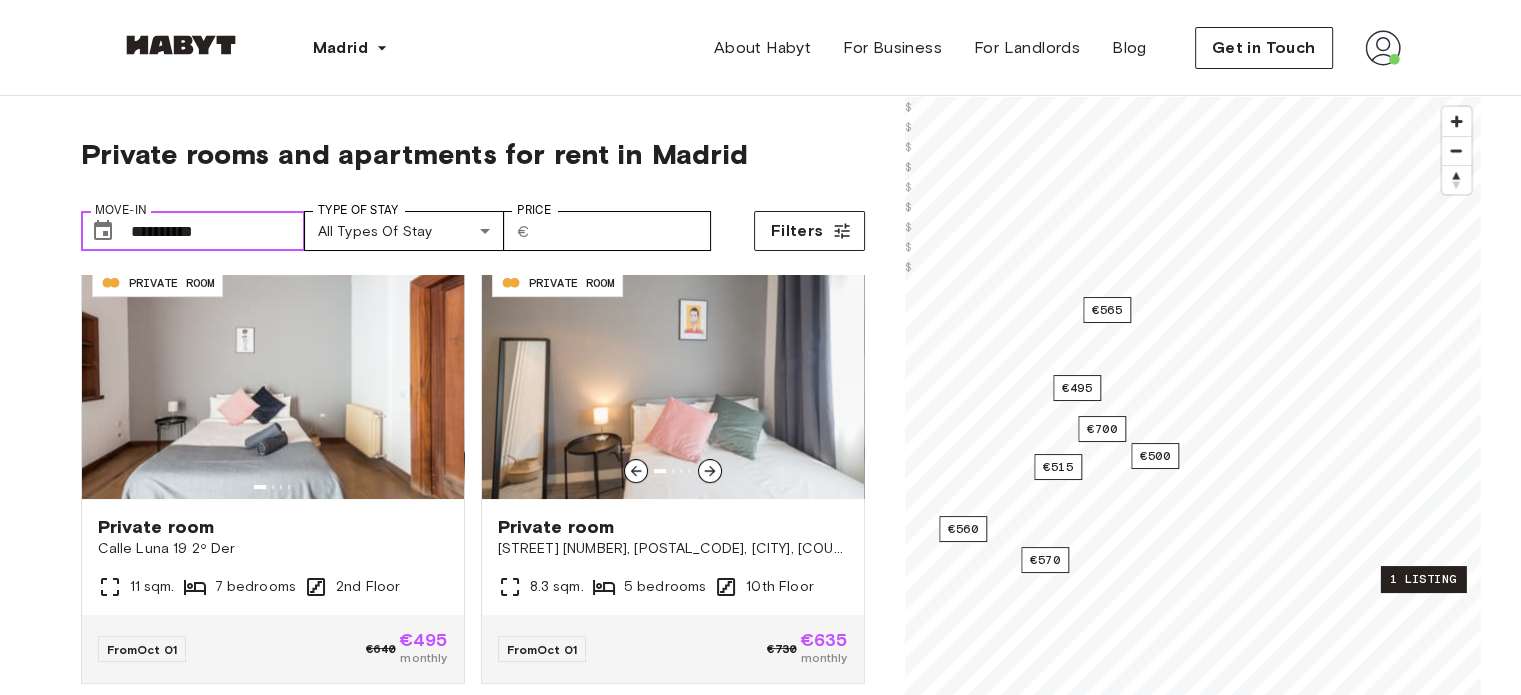 scroll, scrollTop: 468, scrollLeft: 0, axis: vertical 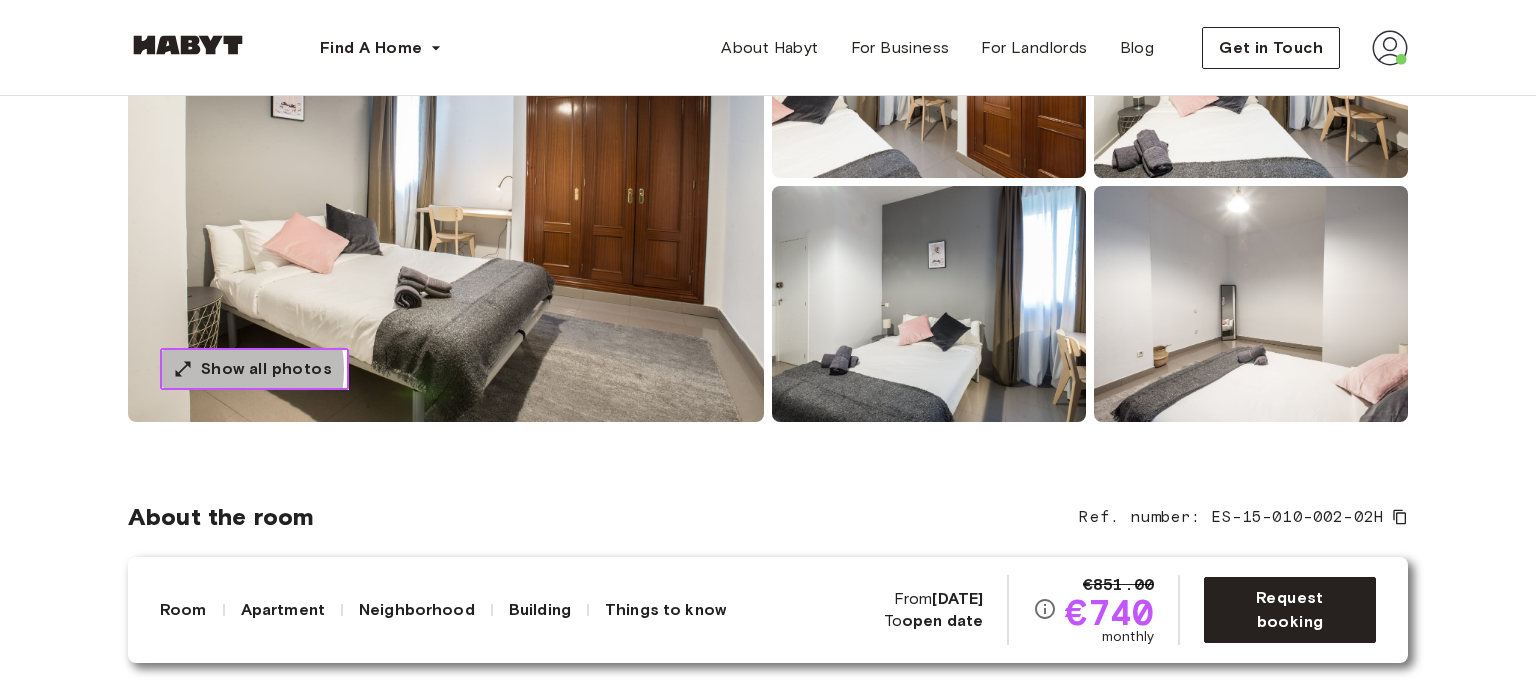 click on "Show all photos" at bounding box center (266, 369) 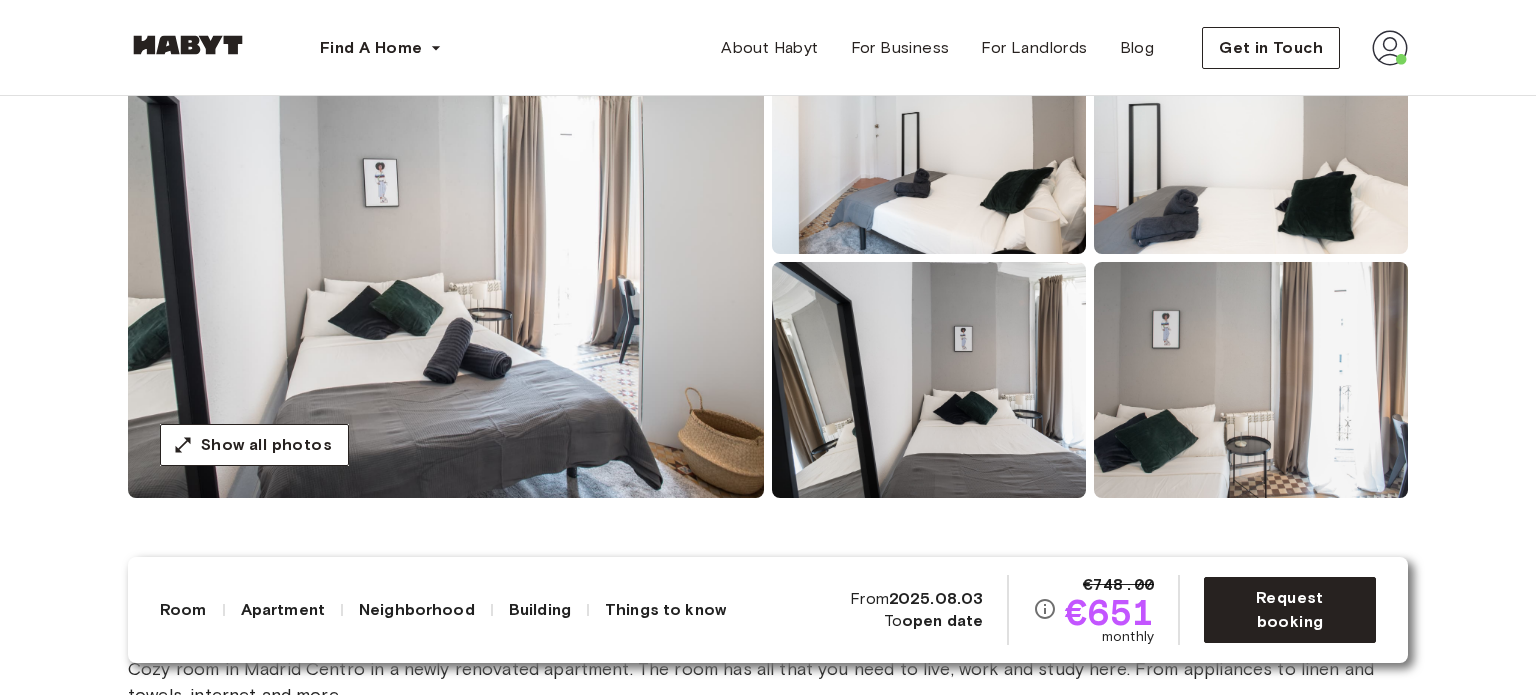 scroll, scrollTop: 0, scrollLeft: 0, axis: both 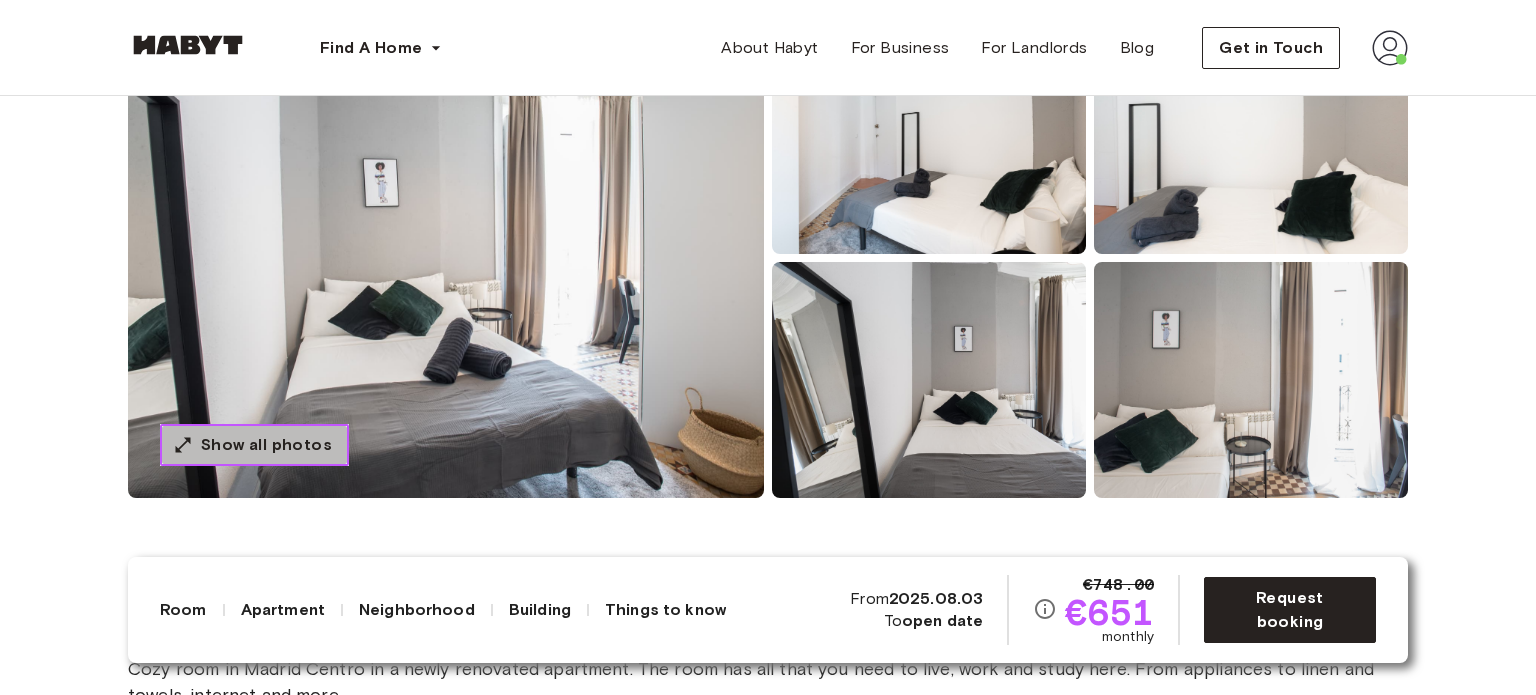 click on "Show all photos" at bounding box center (266, 445) 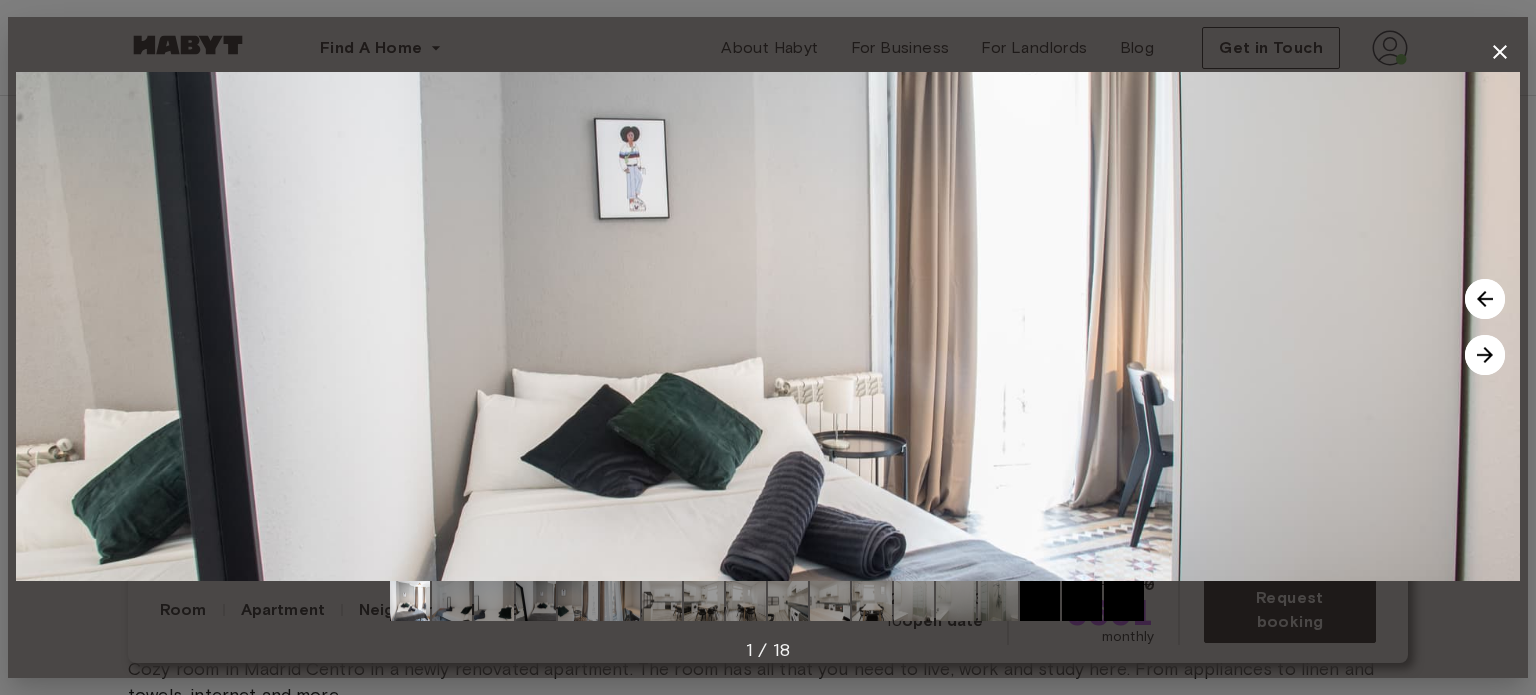 click at bounding box center (1485, 355) 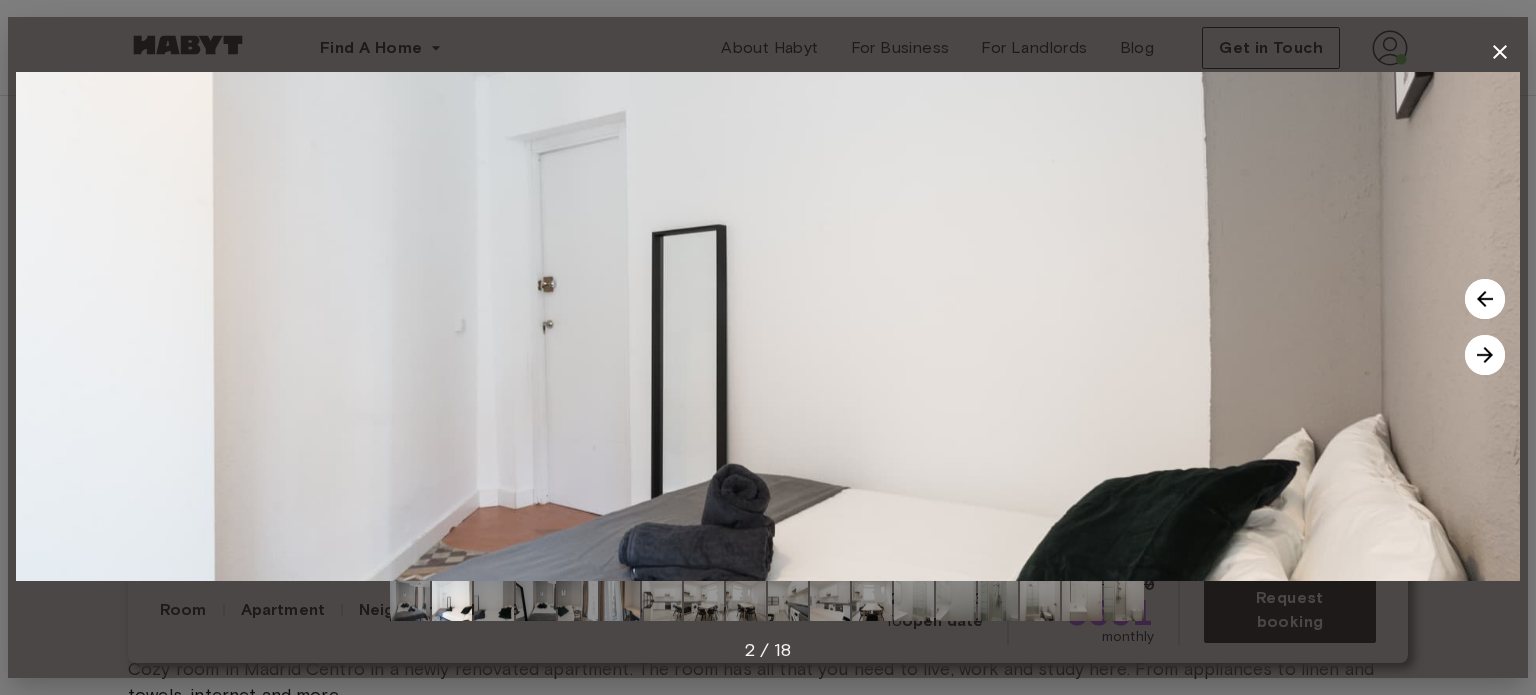 click at bounding box center (1485, 355) 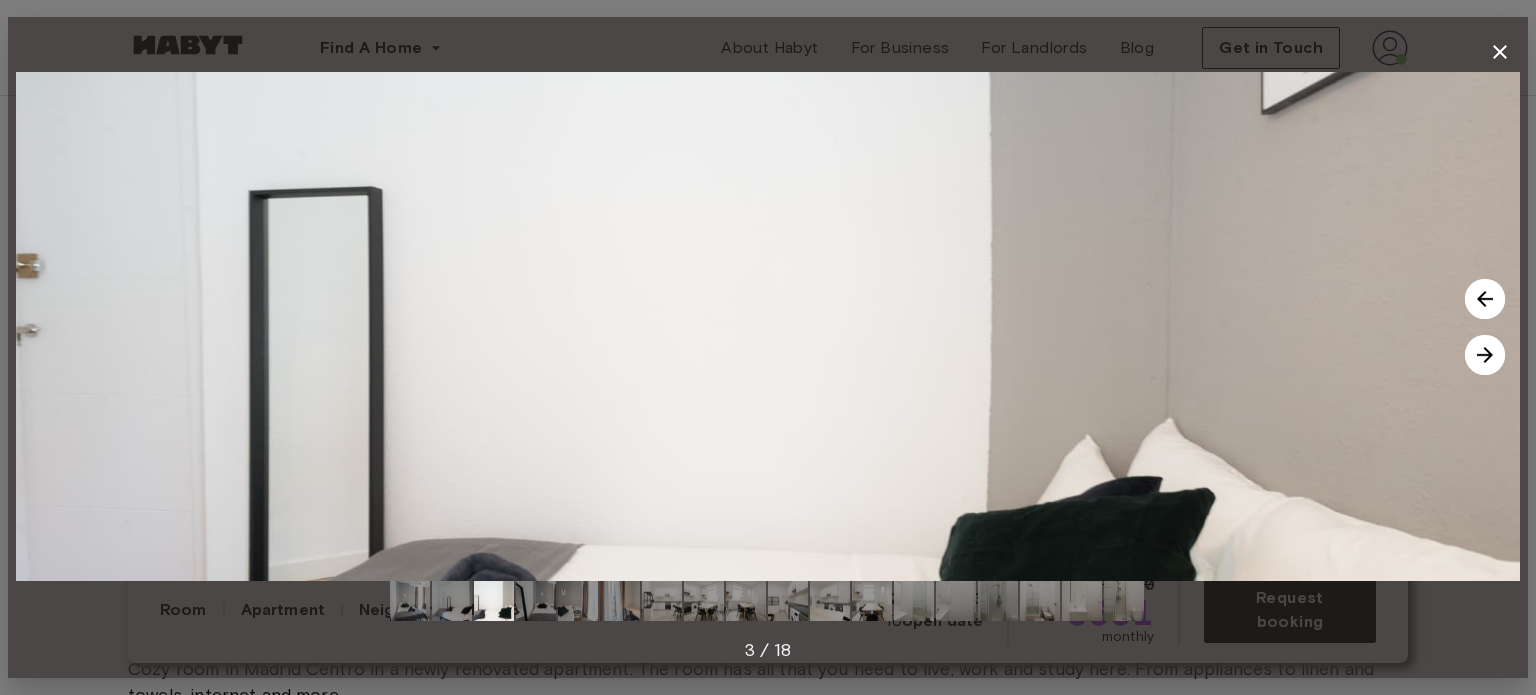 click at bounding box center (1485, 355) 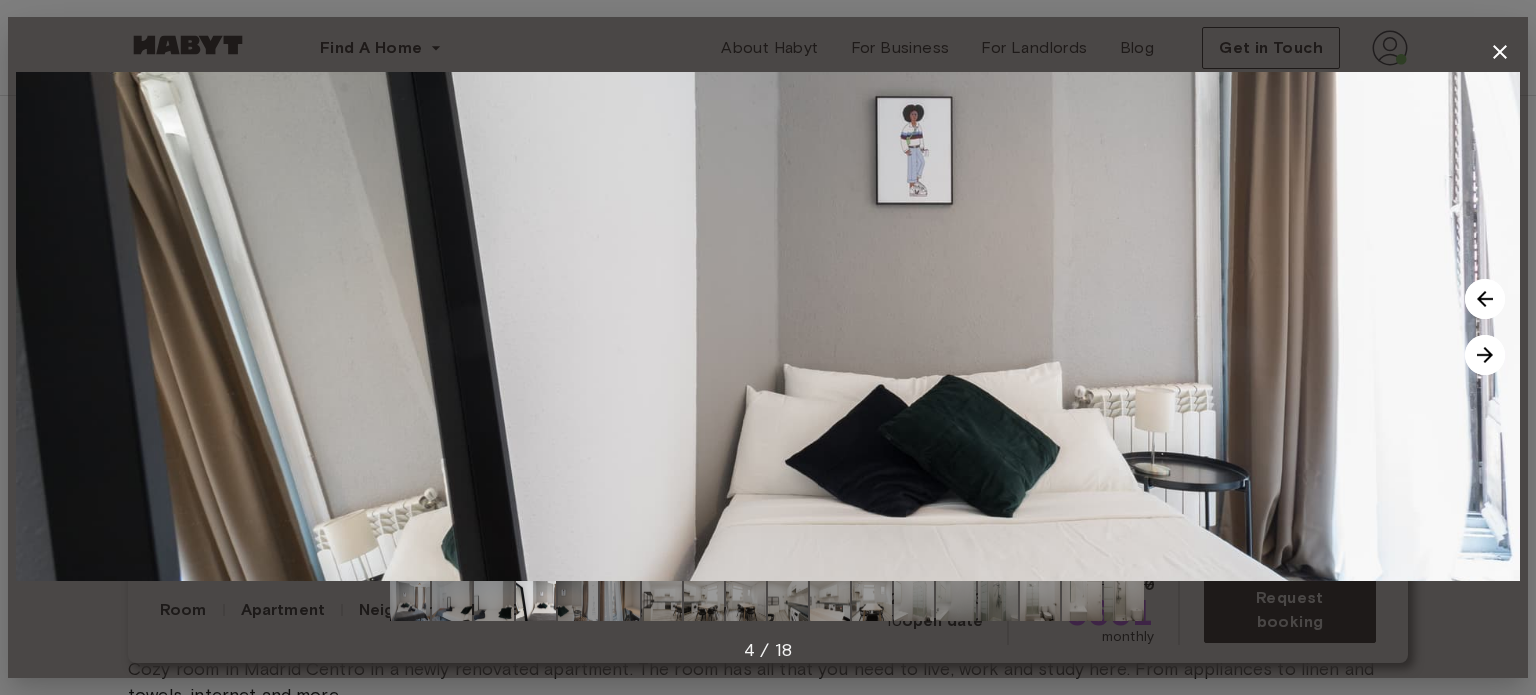 click at bounding box center [1485, 355] 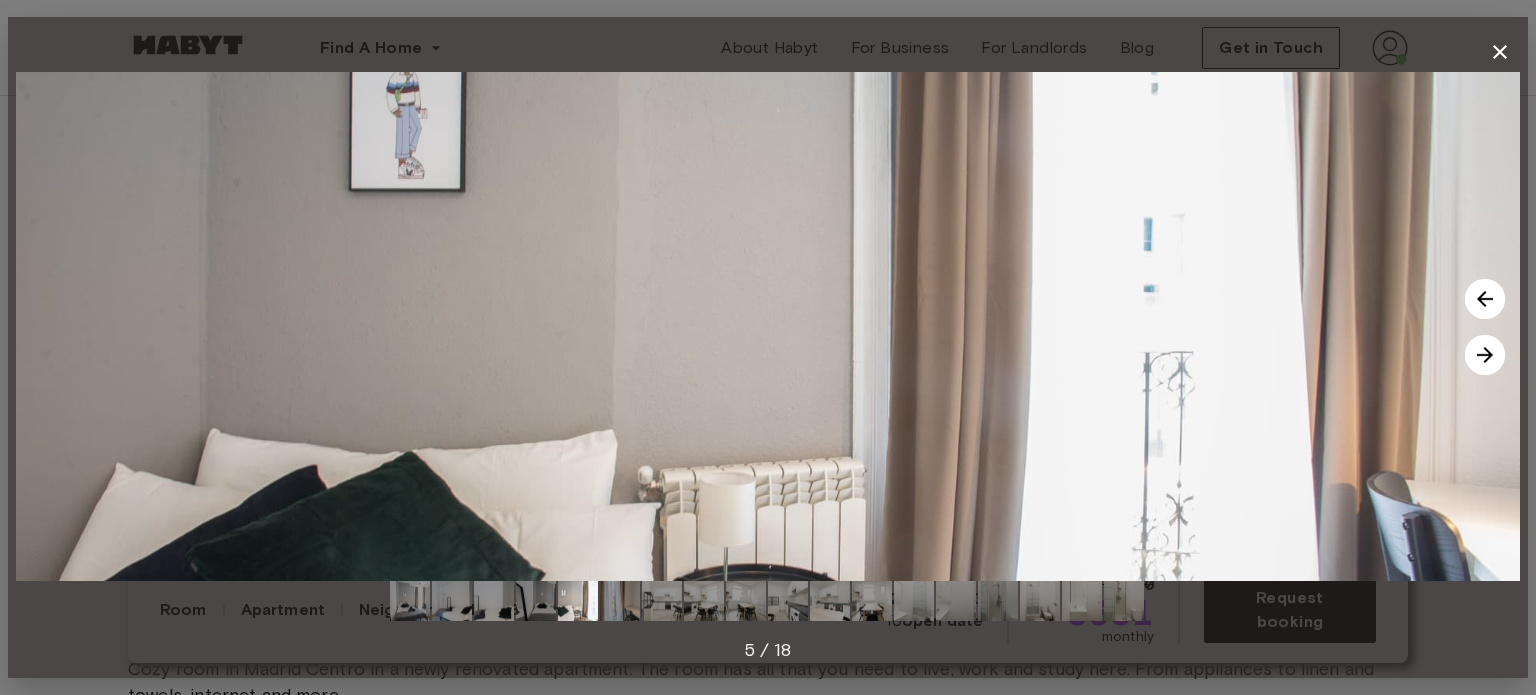 click at bounding box center (1485, 355) 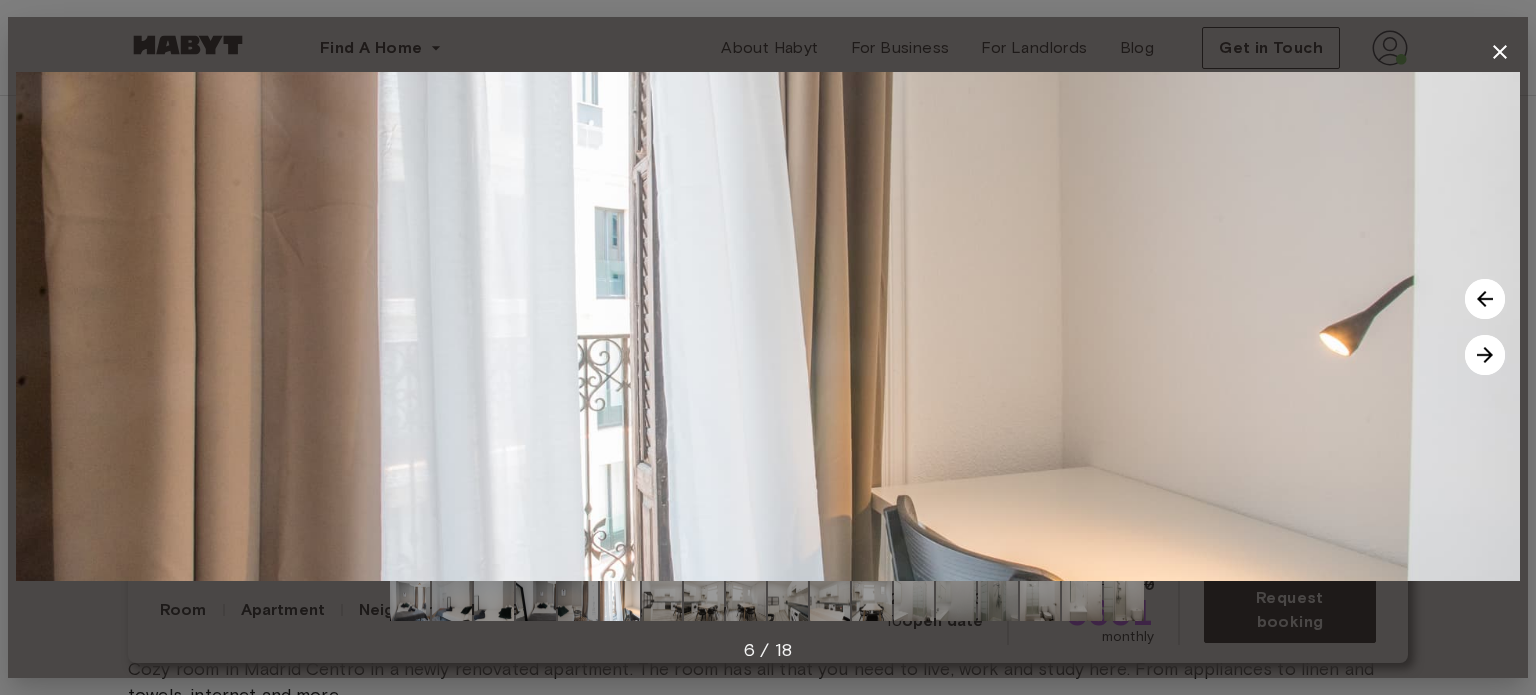 click at bounding box center [1485, 355] 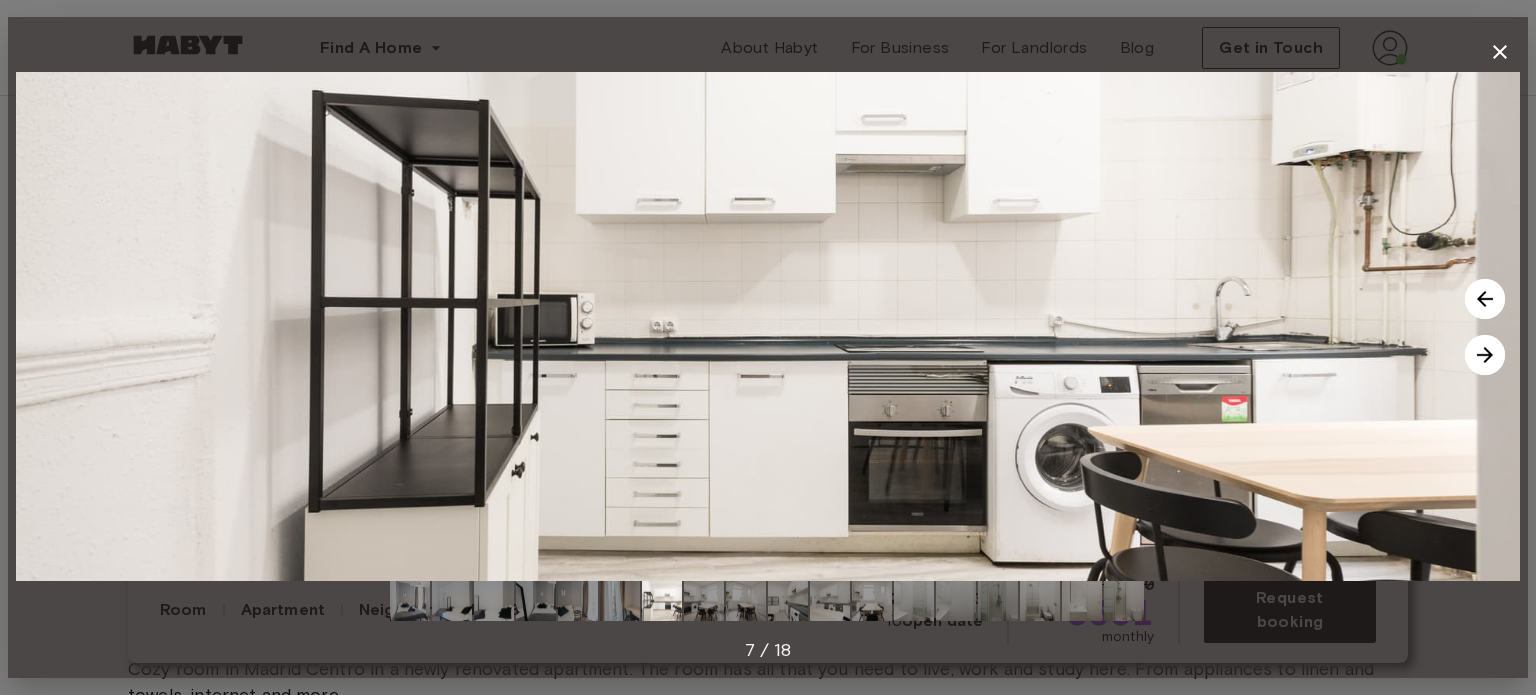 click at bounding box center (1485, 355) 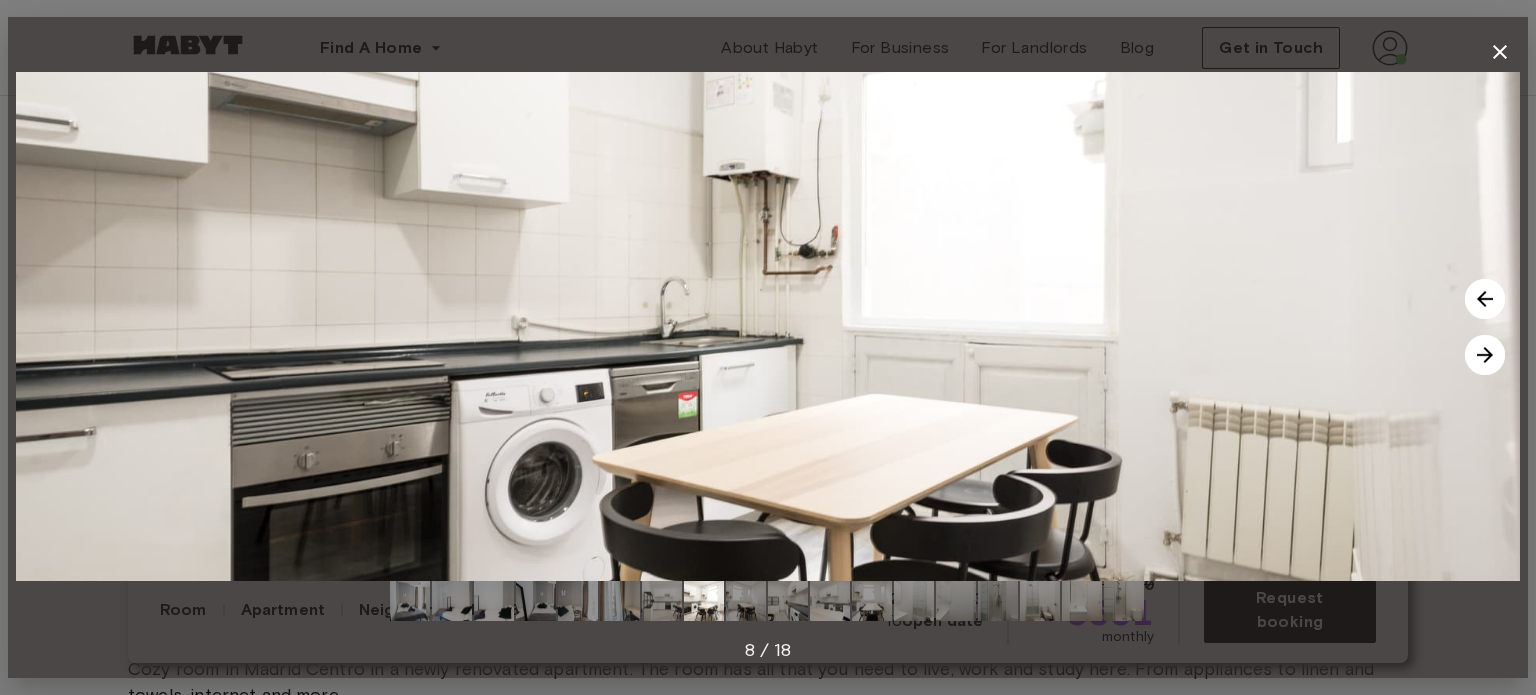 click at bounding box center (1485, 355) 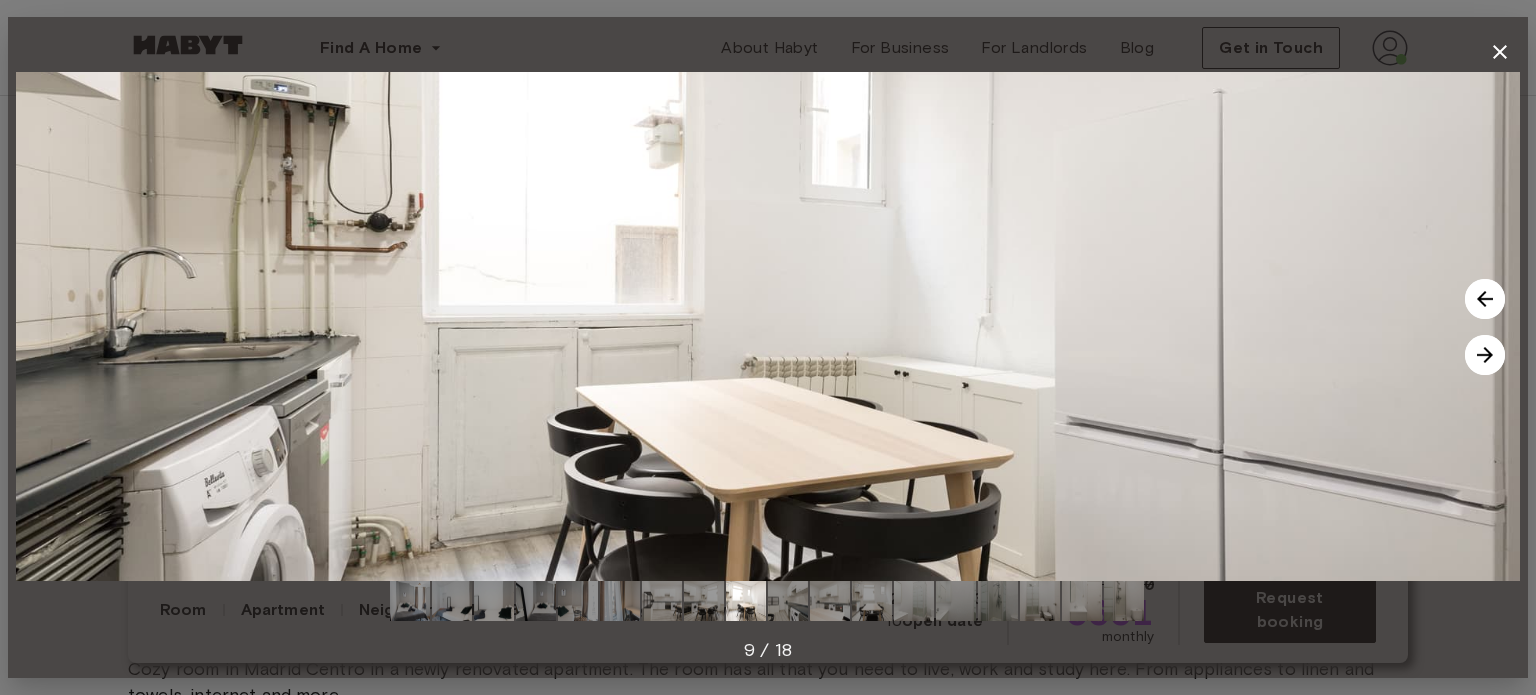 click at bounding box center (1485, 355) 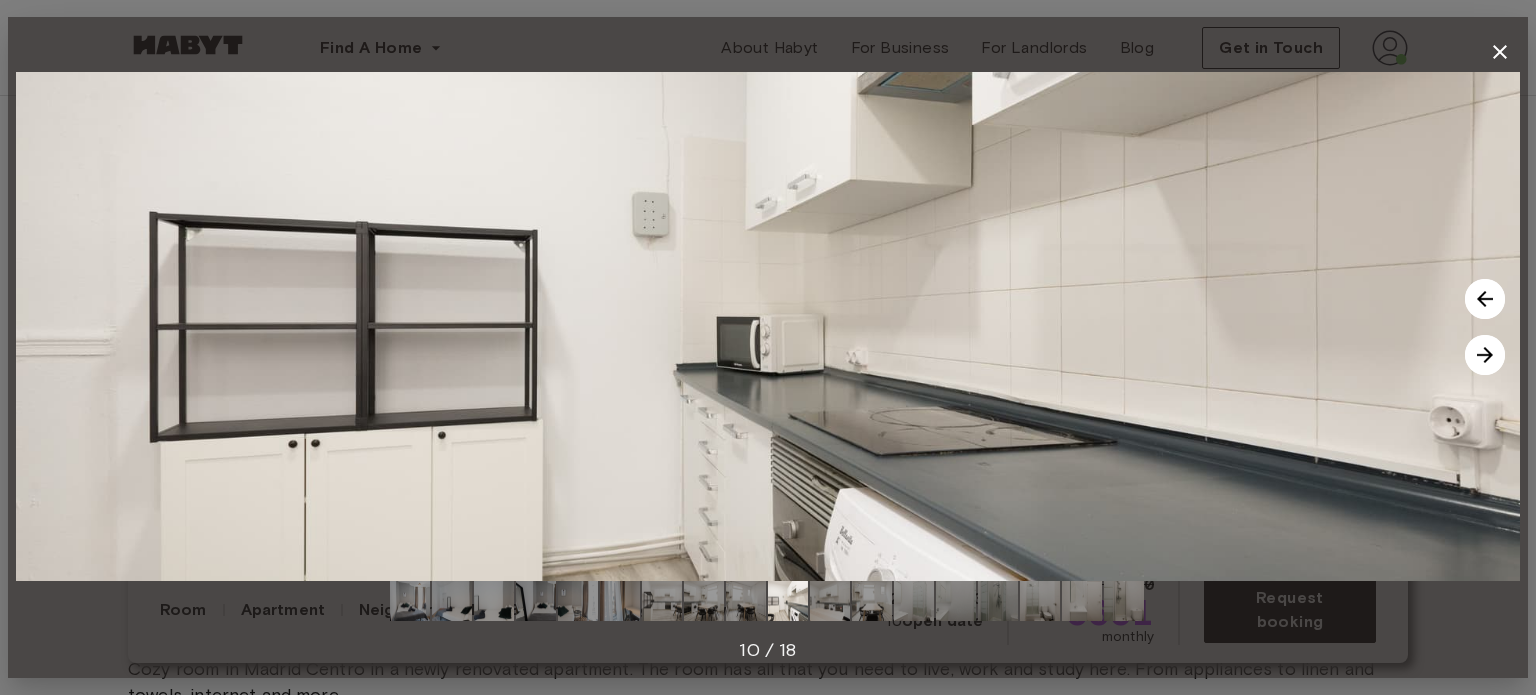 click at bounding box center (1485, 355) 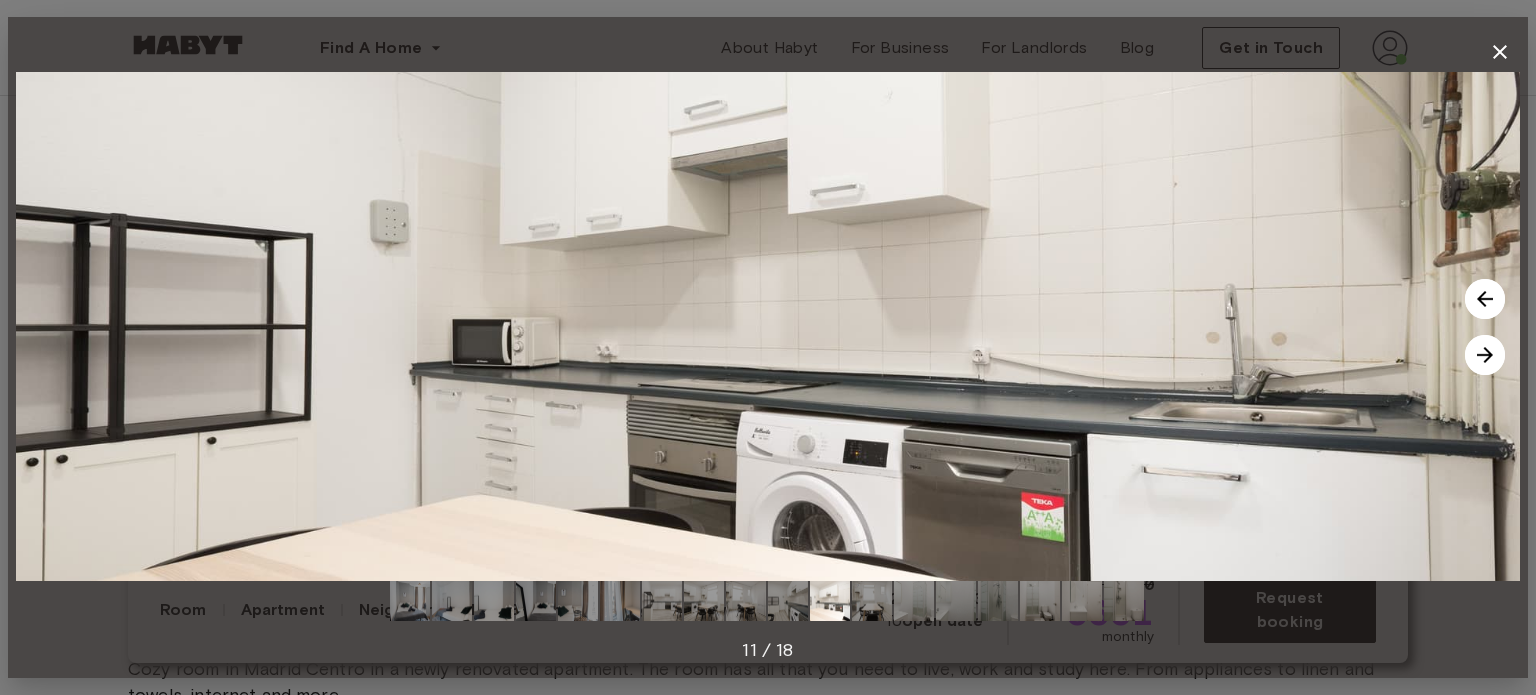 click at bounding box center (1485, 355) 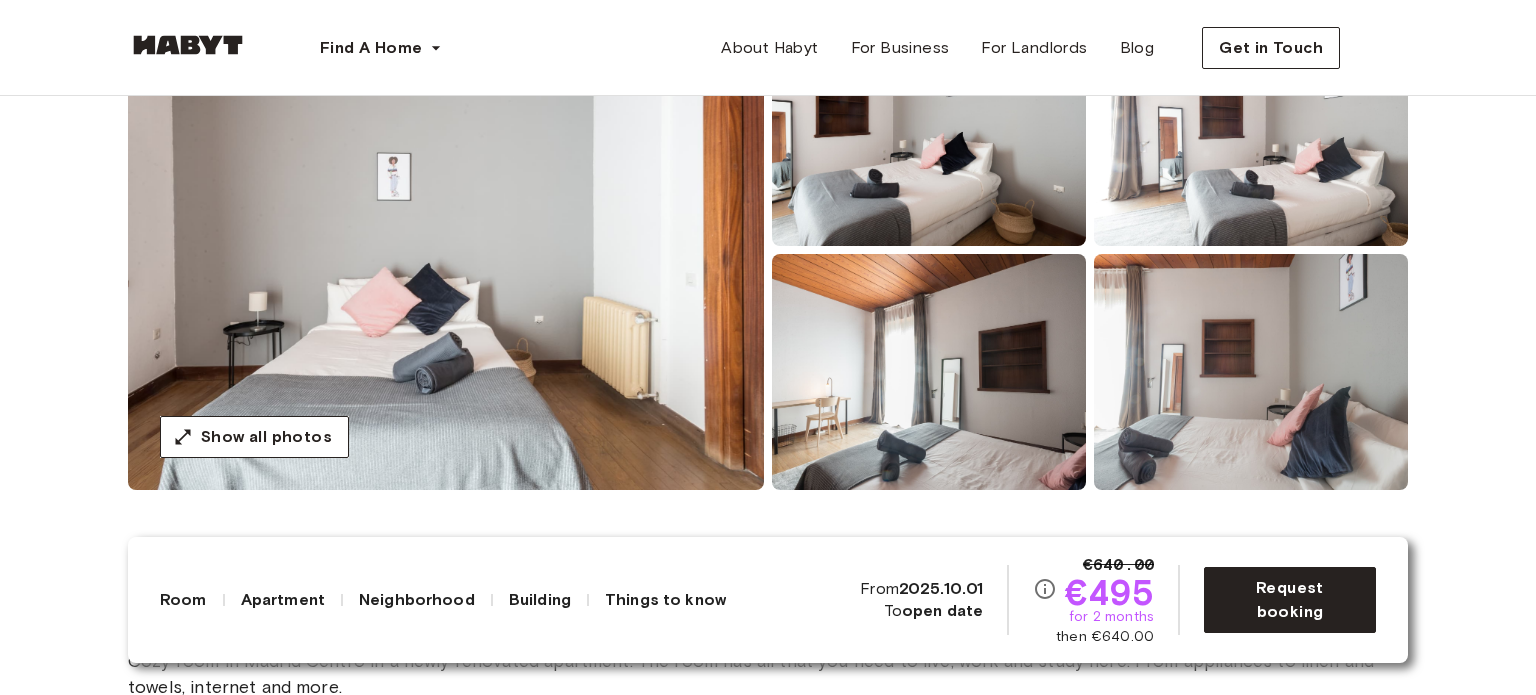 scroll, scrollTop: 260, scrollLeft: 0, axis: vertical 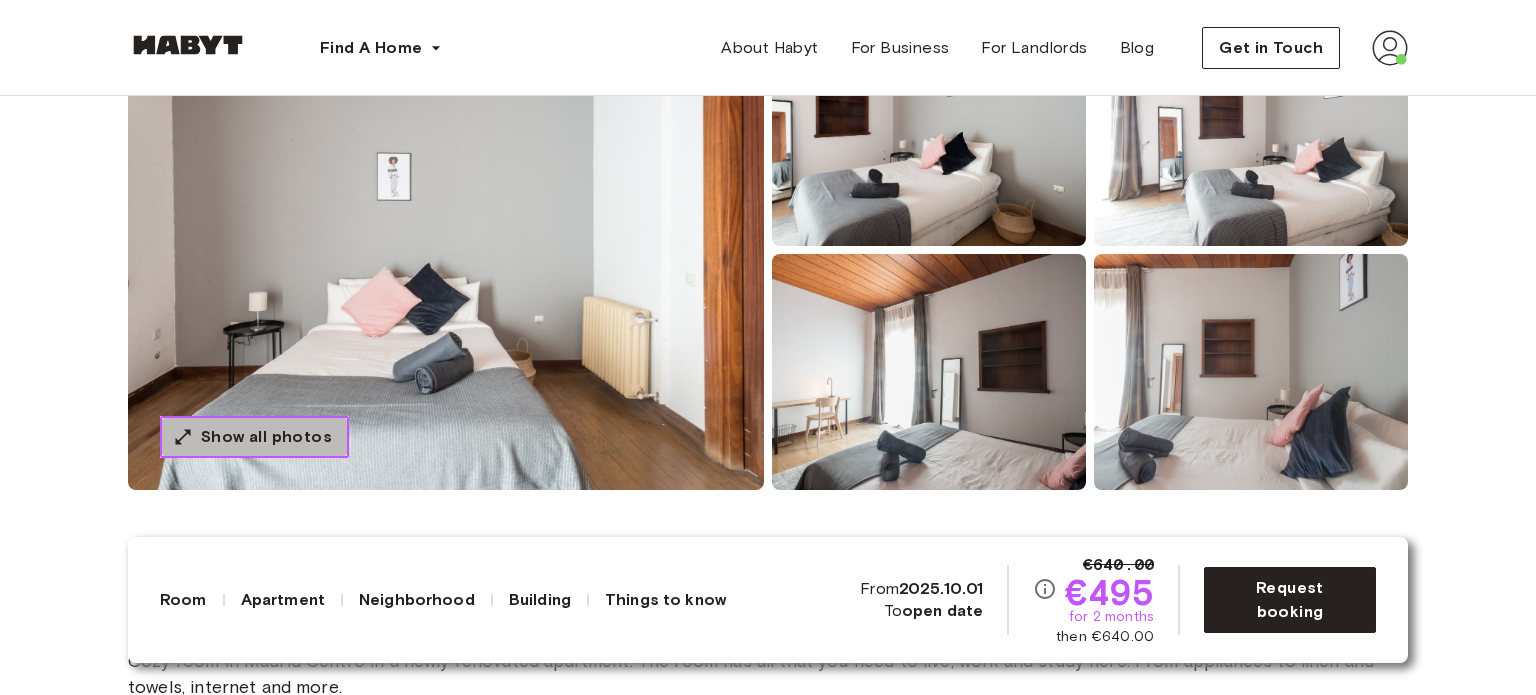 click on "Show all photos" at bounding box center (266, 437) 